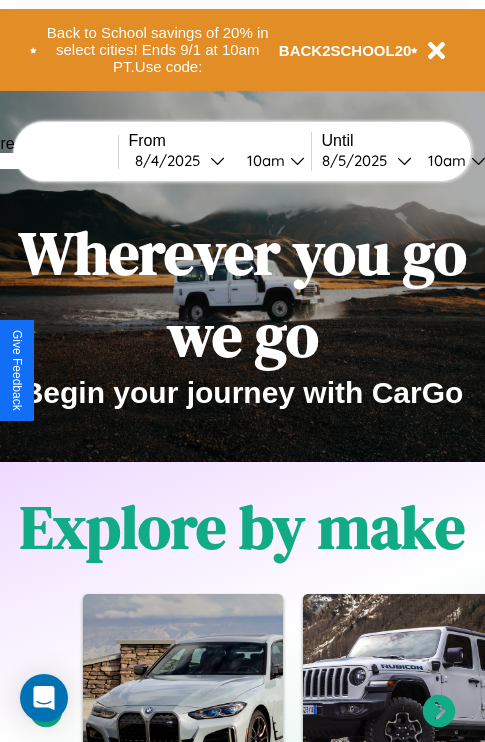 scroll, scrollTop: 2423, scrollLeft: 0, axis: vertical 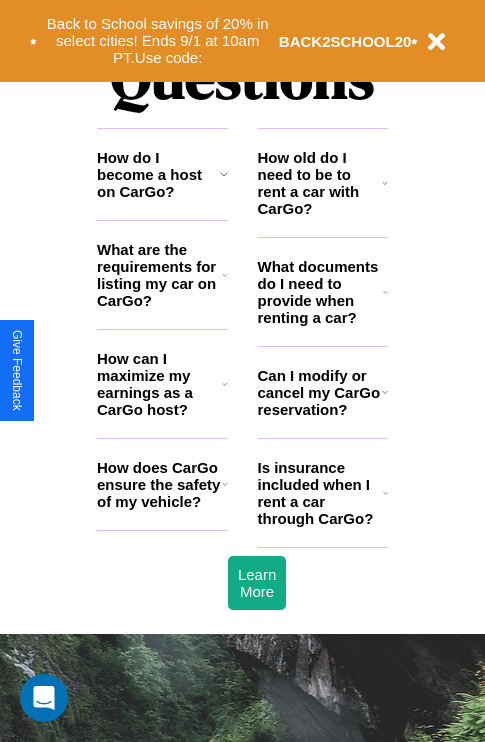 click 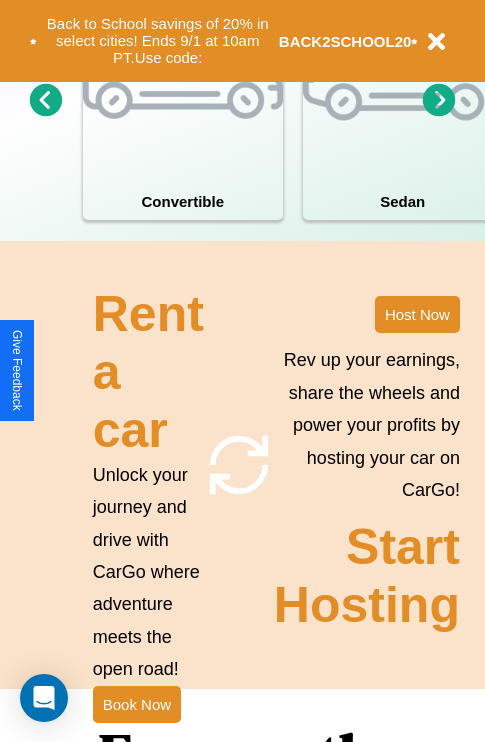scroll, scrollTop: 1558, scrollLeft: 0, axis: vertical 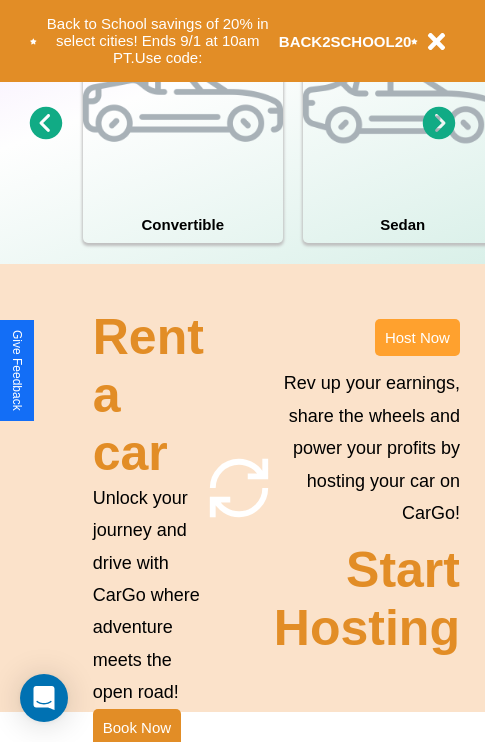 click on "Host Now" at bounding box center (417, 337) 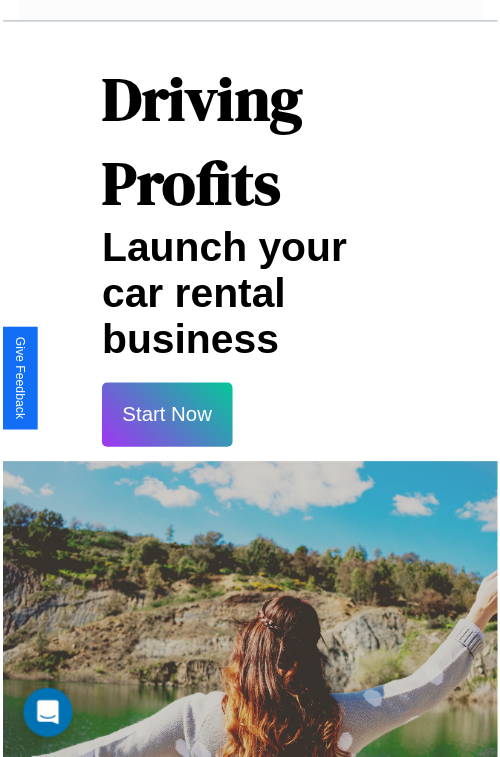 scroll, scrollTop: 35, scrollLeft: 0, axis: vertical 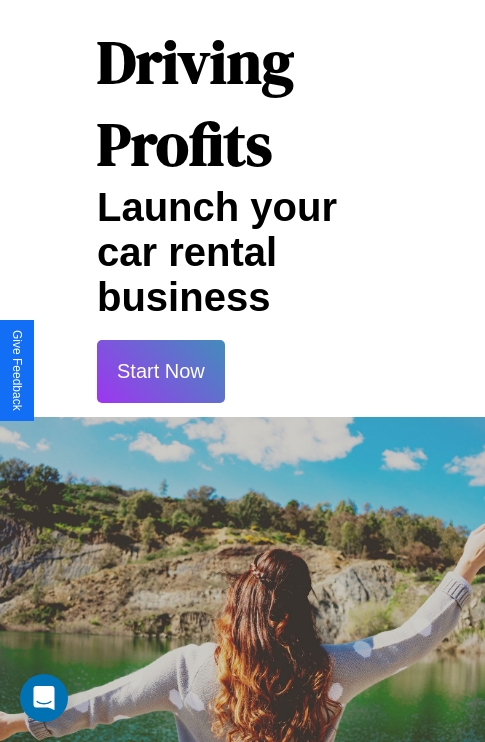 click on "Start Now" at bounding box center (161, 371) 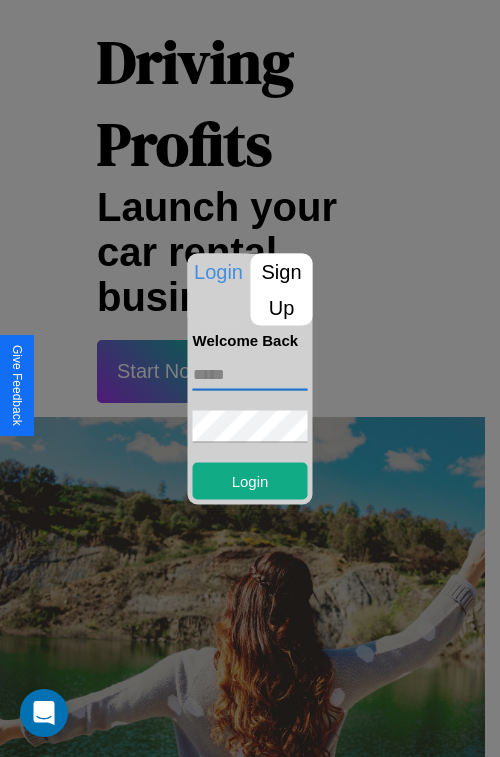 click at bounding box center [250, 374] 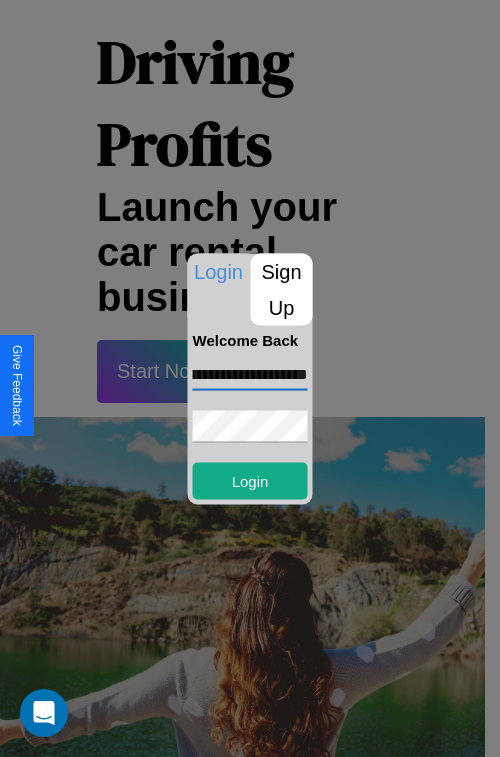 scroll, scrollTop: 0, scrollLeft: 64, axis: horizontal 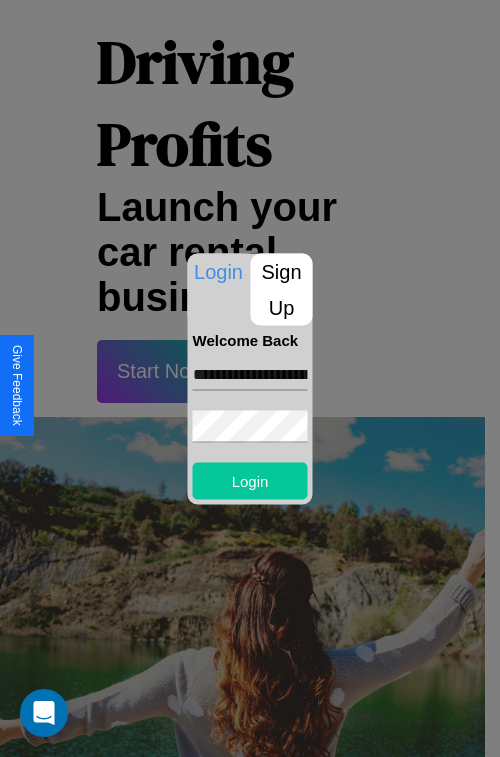 click on "Login" at bounding box center [250, 480] 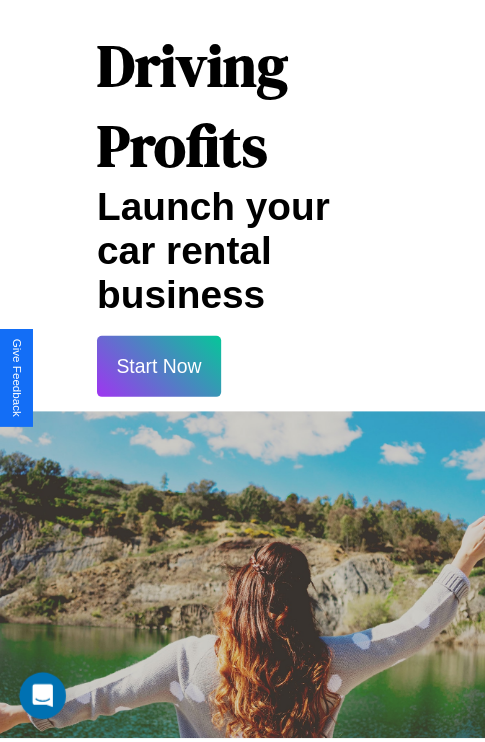 scroll, scrollTop: 37, scrollLeft: 0, axis: vertical 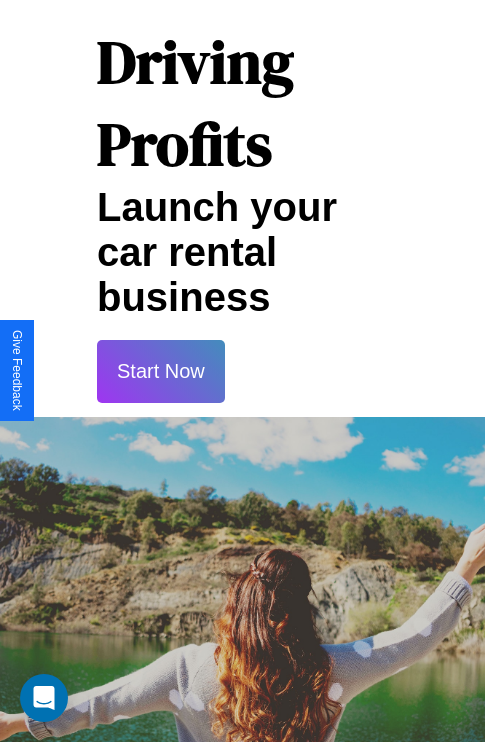 click on "Start Now" at bounding box center (161, 371) 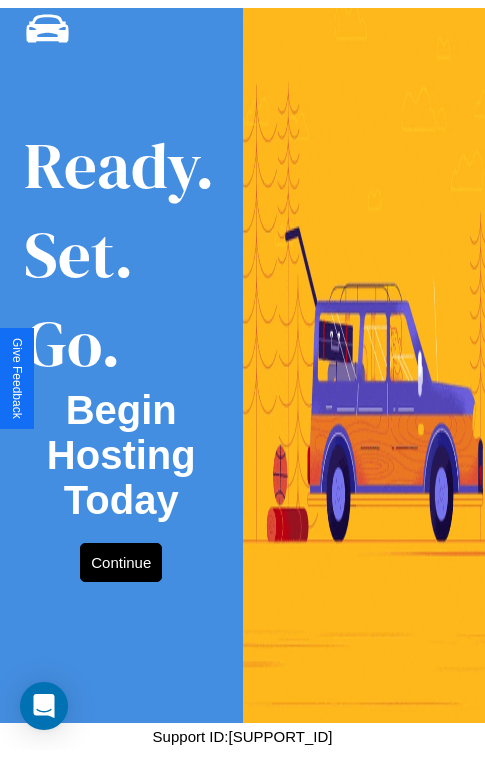 scroll, scrollTop: 0, scrollLeft: 0, axis: both 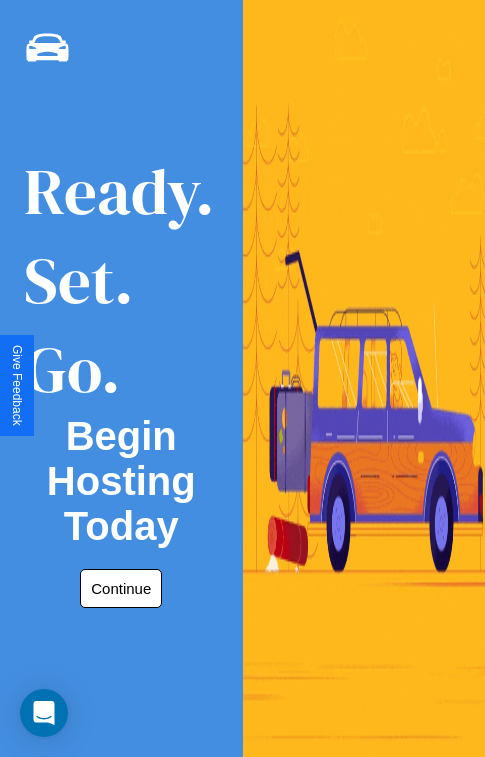 click on "Continue" at bounding box center [121, 588] 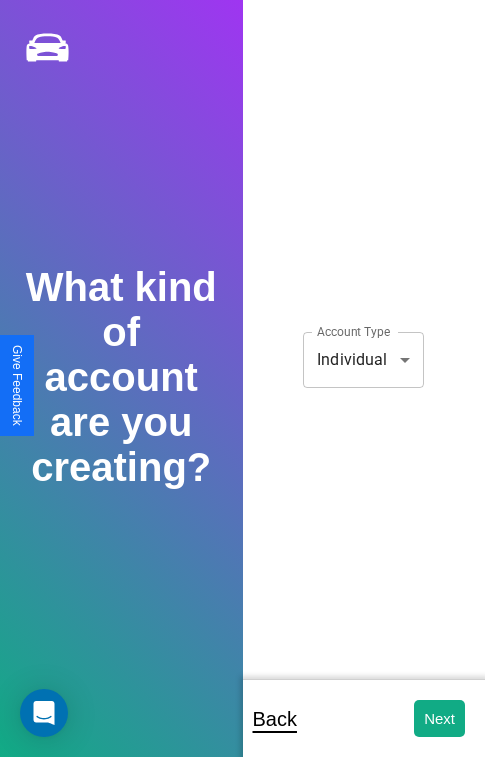 click on "**********" at bounding box center (242, 392) 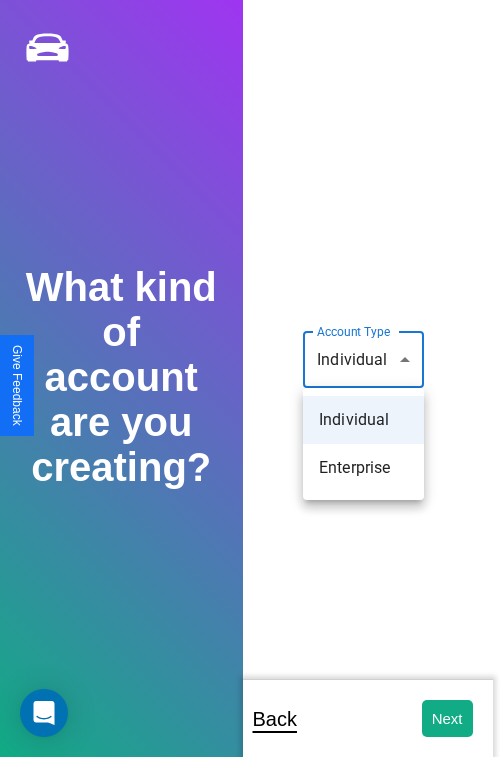 click on "Individual" at bounding box center [363, 420] 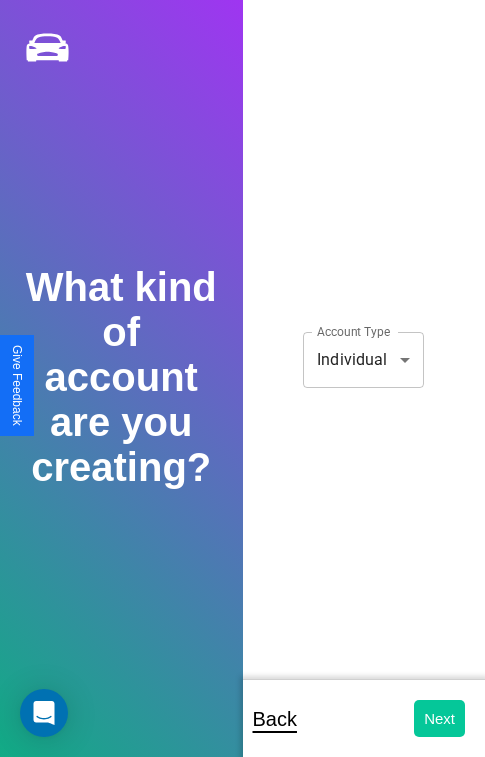 click on "Next" at bounding box center (439, 718) 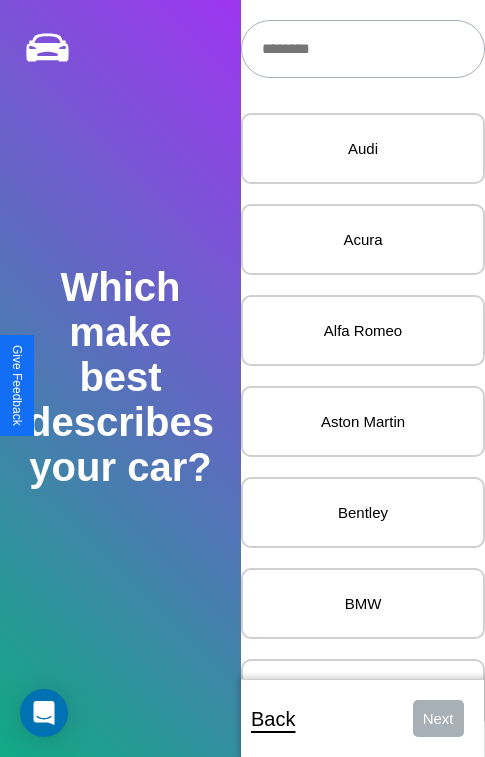 scroll, scrollTop: 27, scrollLeft: 0, axis: vertical 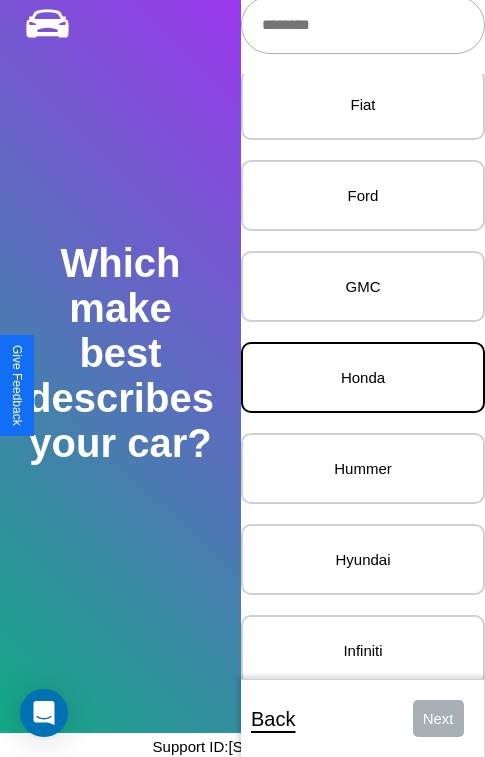 click on "Honda" at bounding box center (363, 377) 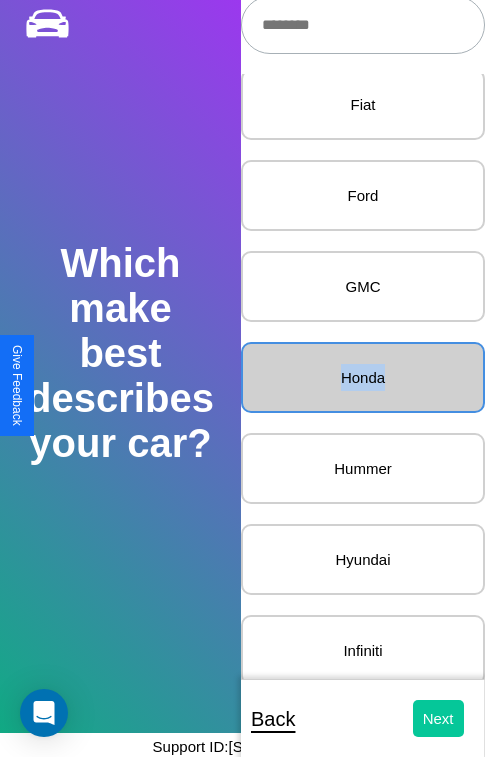 click on "Next" at bounding box center [438, 718] 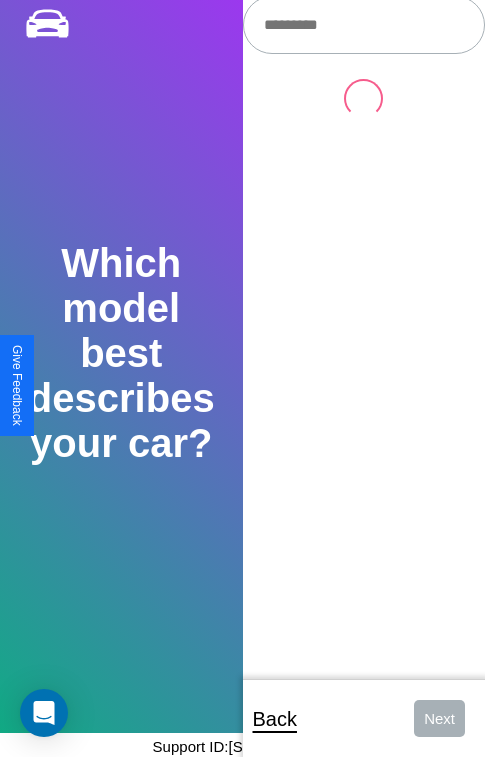 scroll, scrollTop: 0, scrollLeft: 0, axis: both 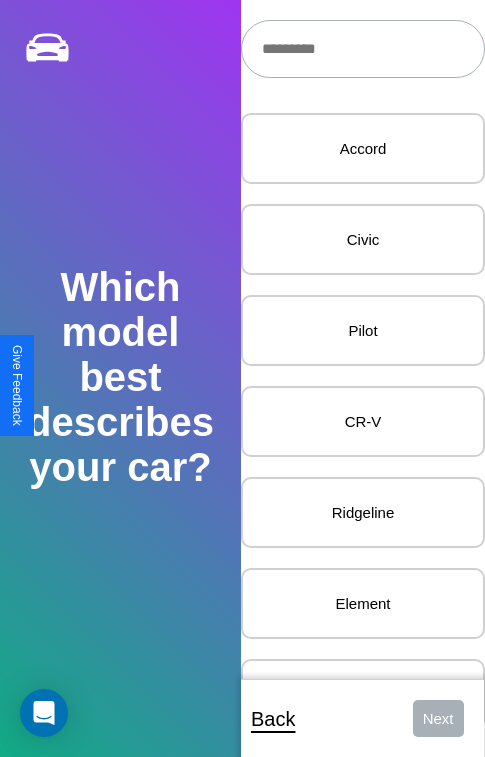 click at bounding box center (363, 49) 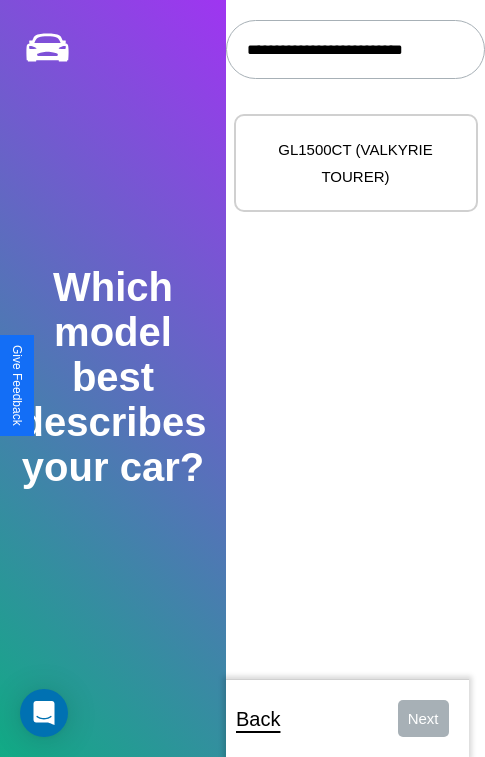scroll, scrollTop: 0, scrollLeft: 9, axis: horizontal 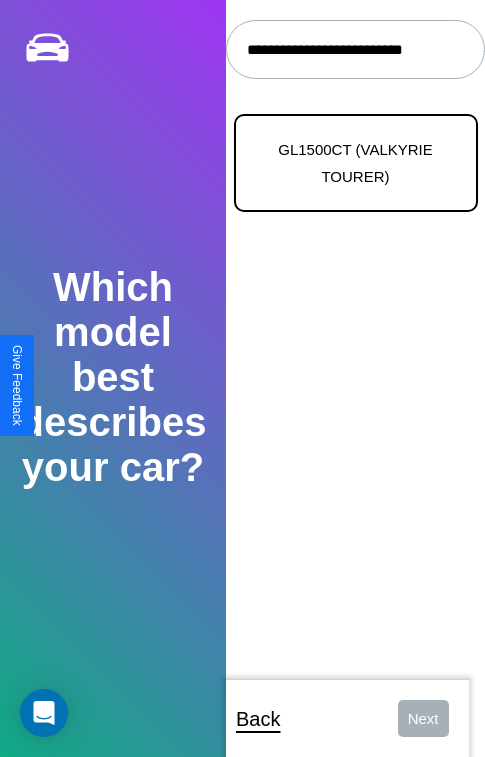 click on "GL1500CT (VALKYRIE TOURER)" at bounding box center [356, 163] 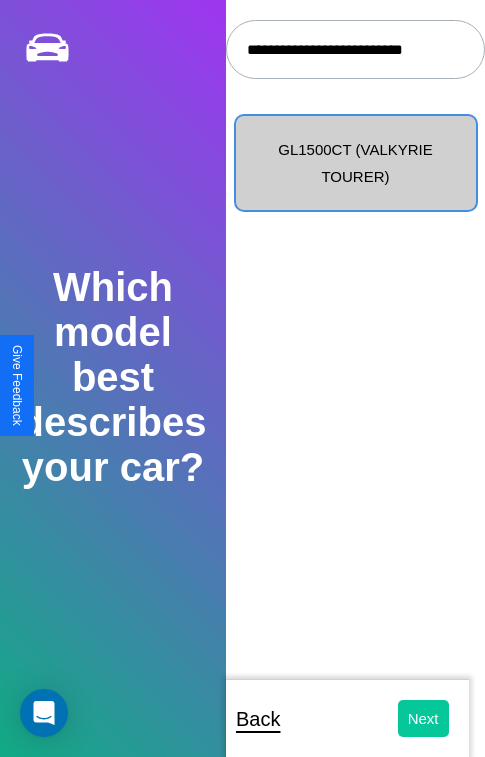 click on "Next" at bounding box center [423, 718] 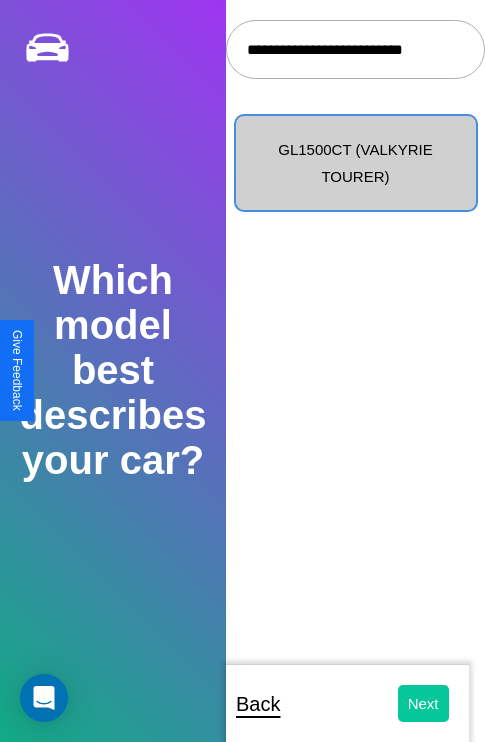 select on "*****" 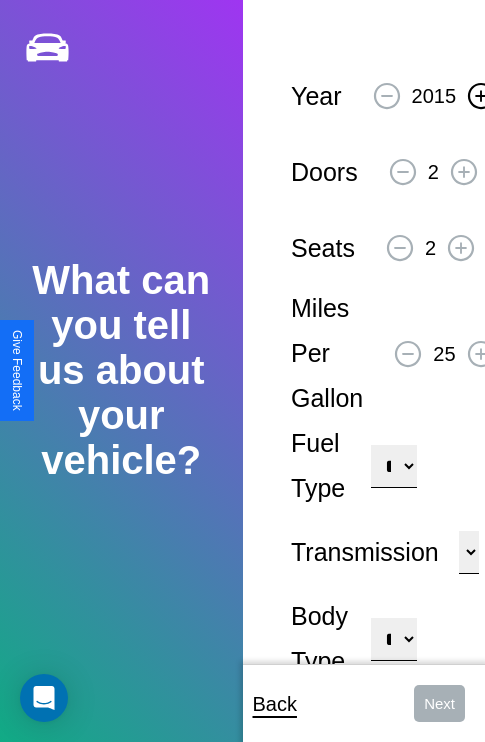 click 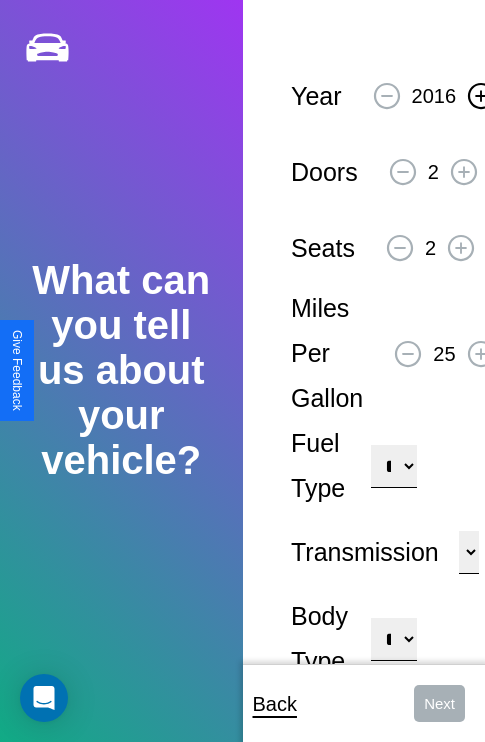click 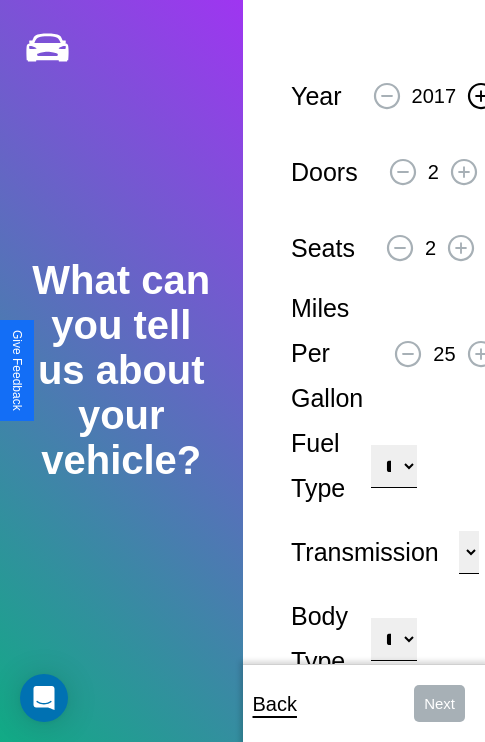 click 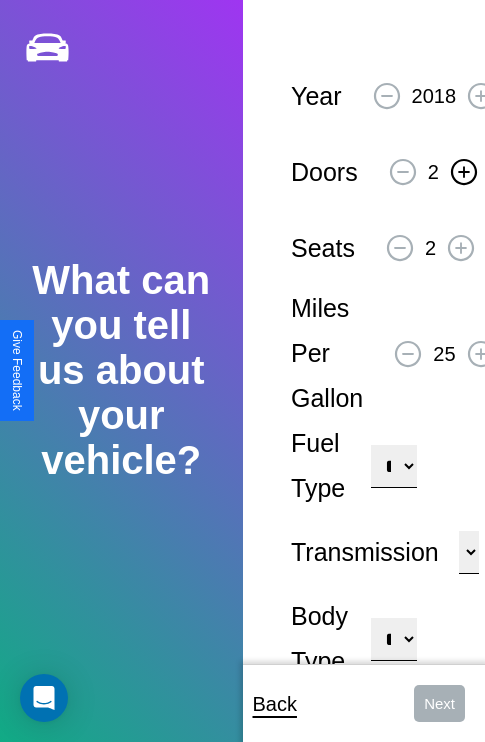 click 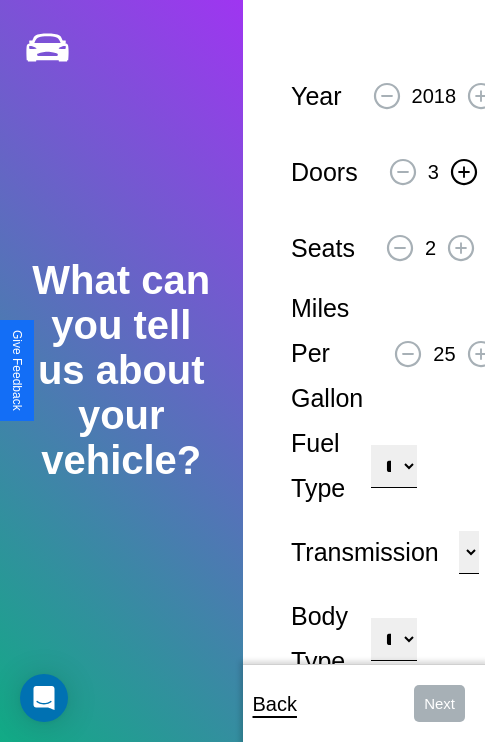 click 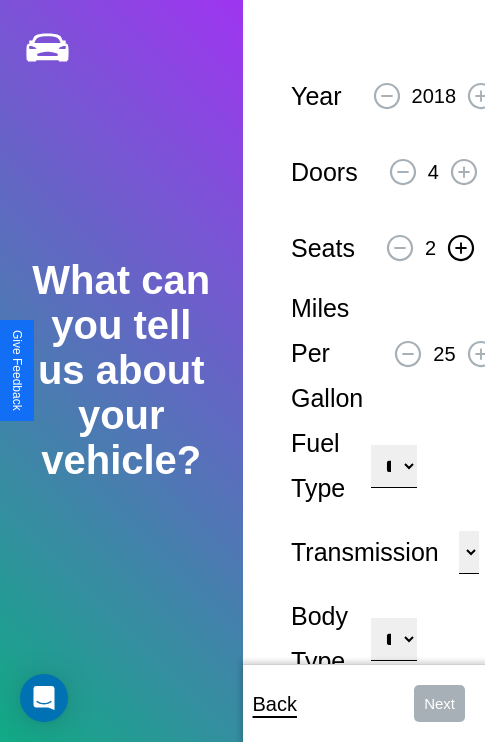 click 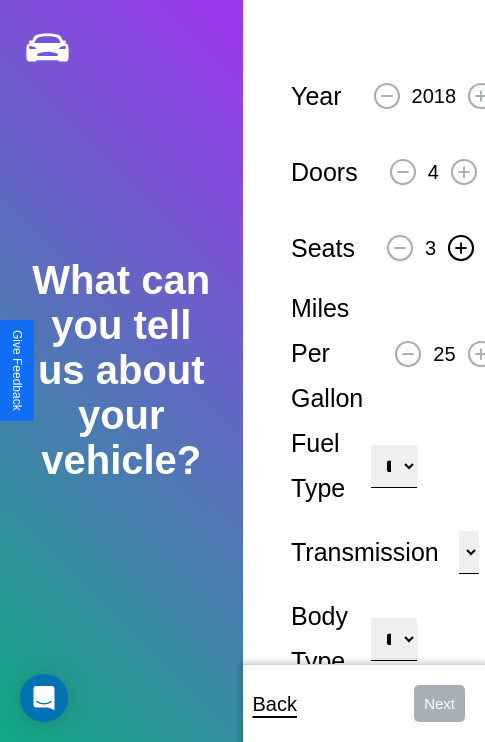 click 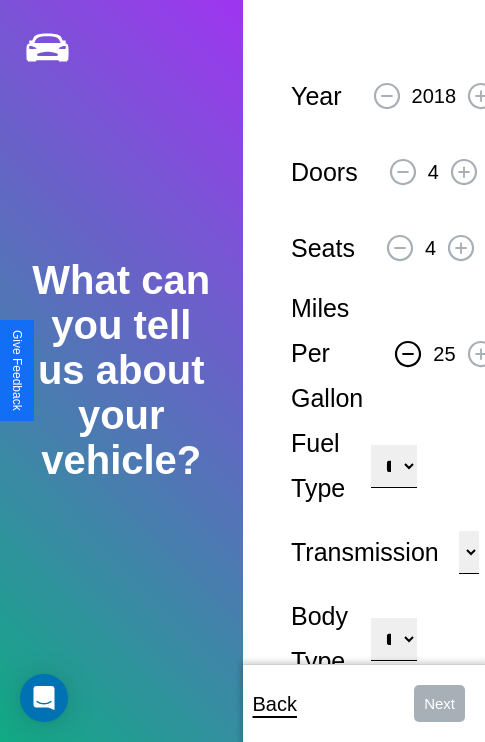 click 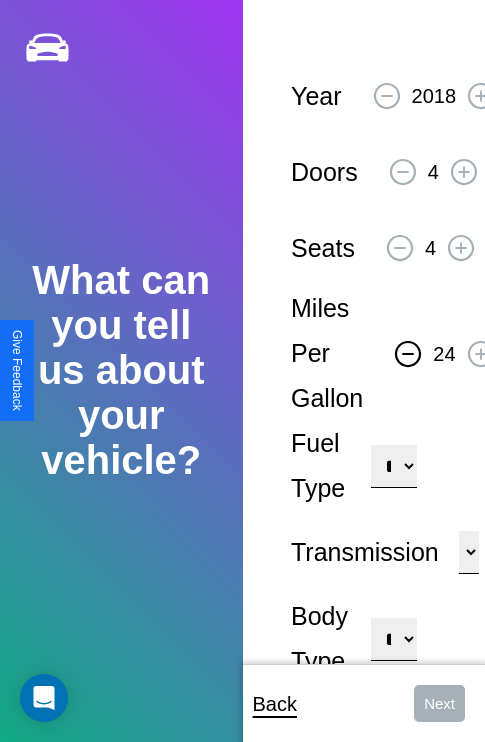 click 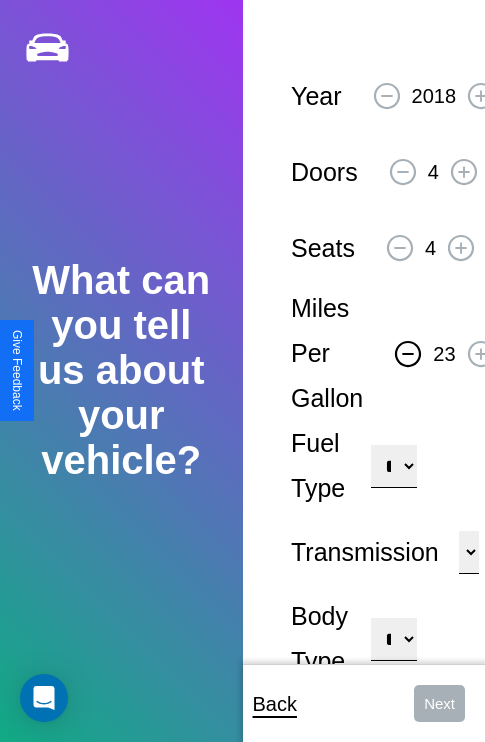 click 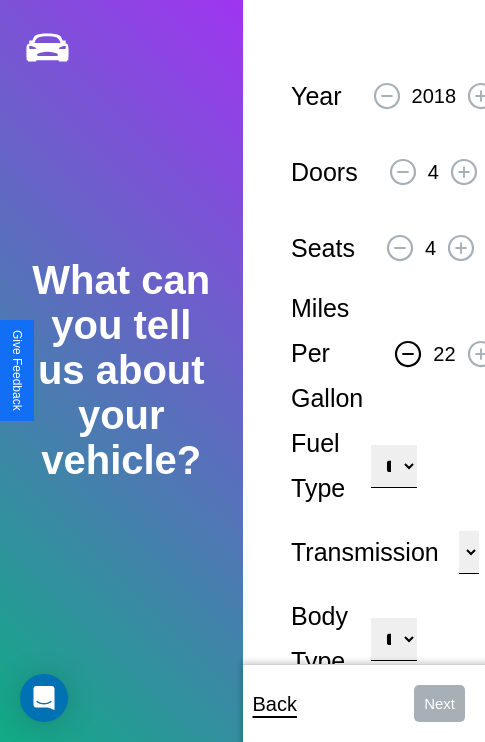 click 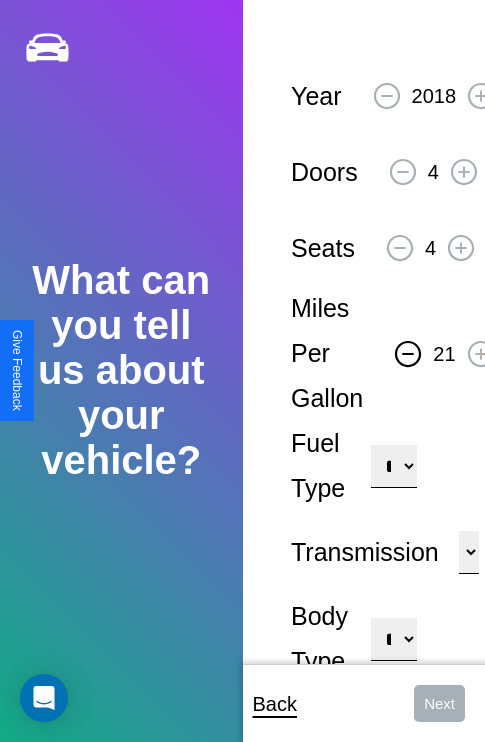 click 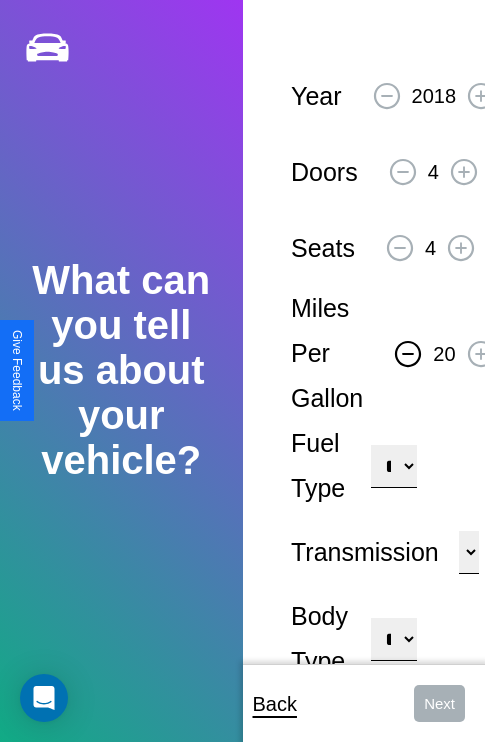 click 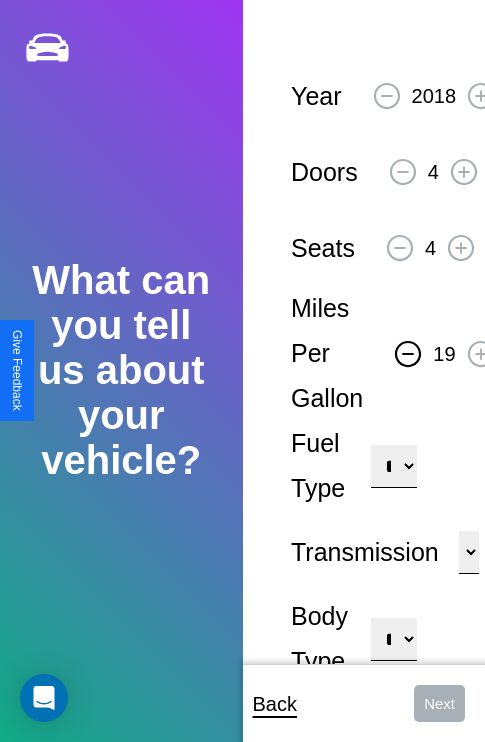 click on "**********" at bounding box center [393, 466] 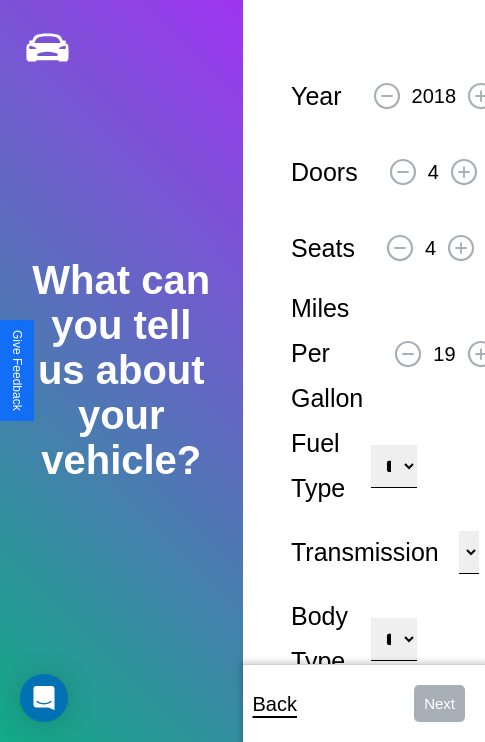 select on "********" 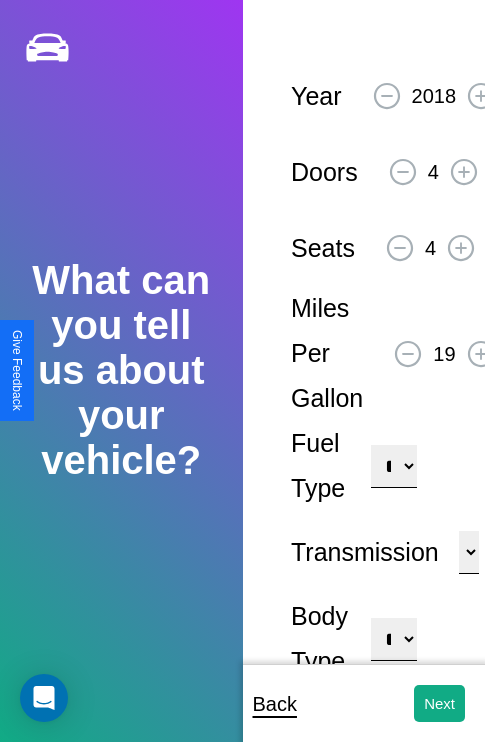 click on "**********" at bounding box center (393, 639) 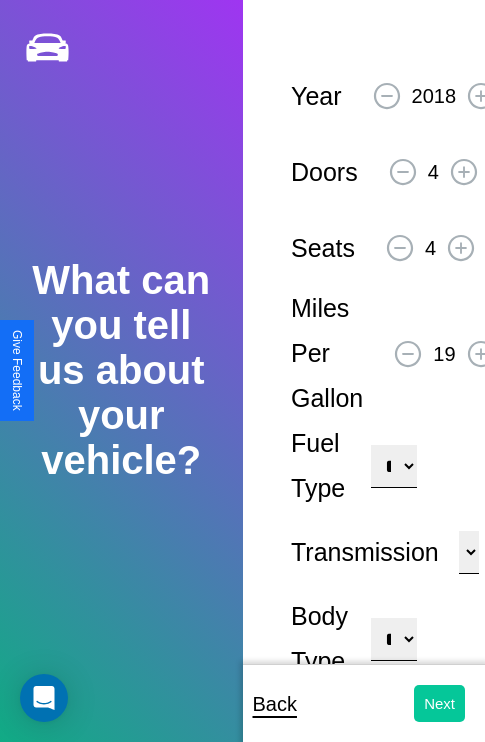 click on "Next" at bounding box center [439, 703] 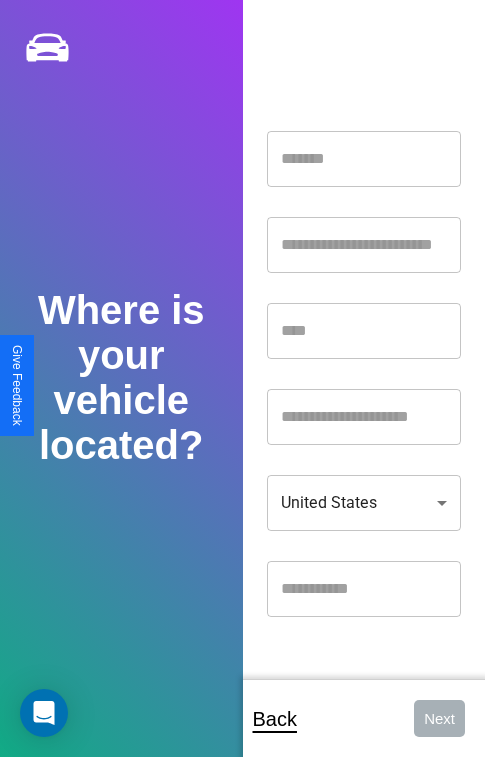 click at bounding box center (364, 159) 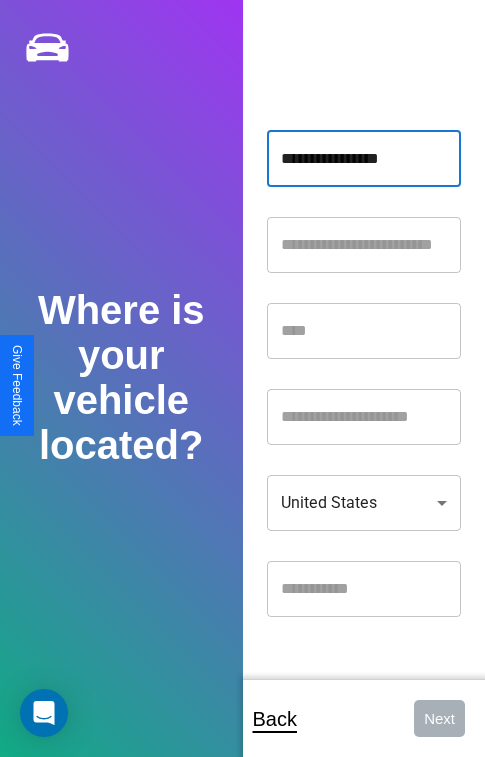 type on "**********" 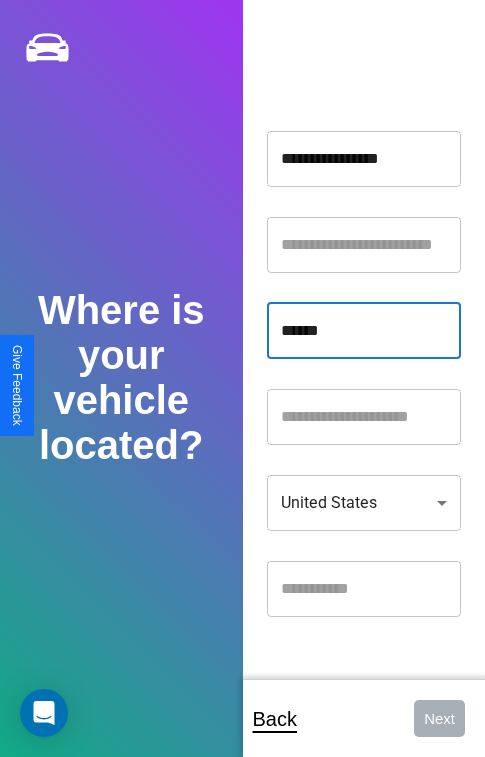 type on "******" 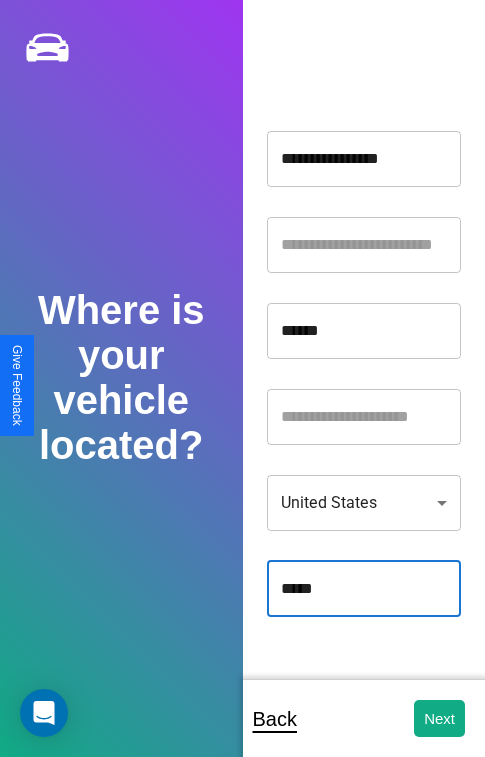 type on "*****" 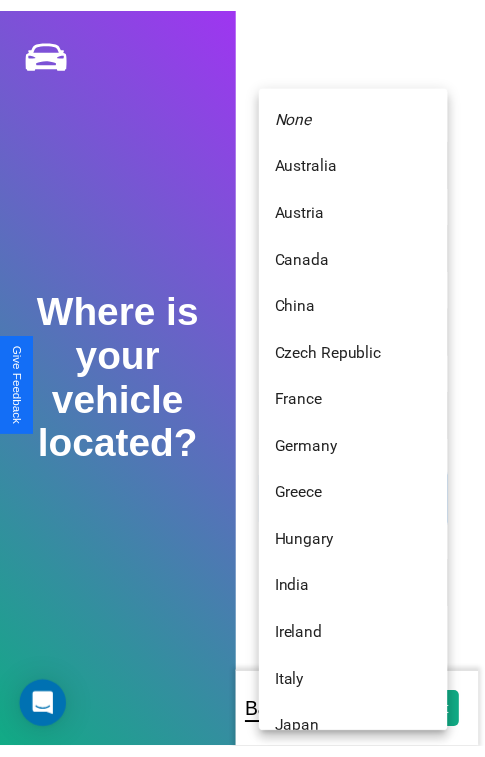 scroll, scrollTop: 459, scrollLeft: 0, axis: vertical 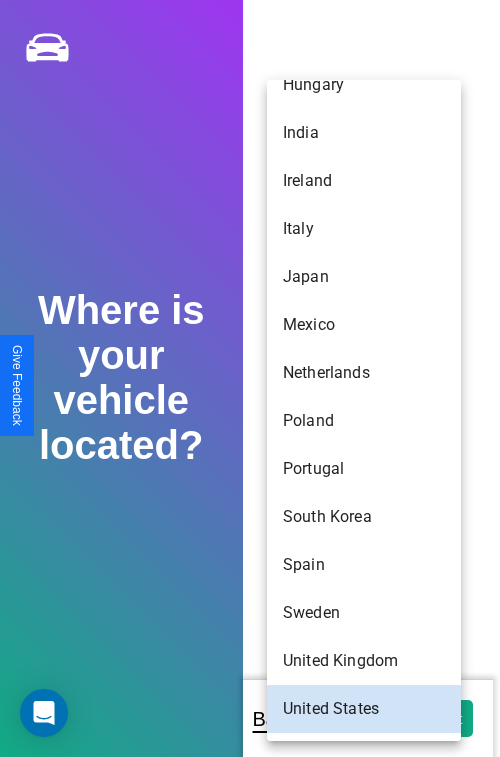 click on "Ireland" at bounding box center (364, 181) 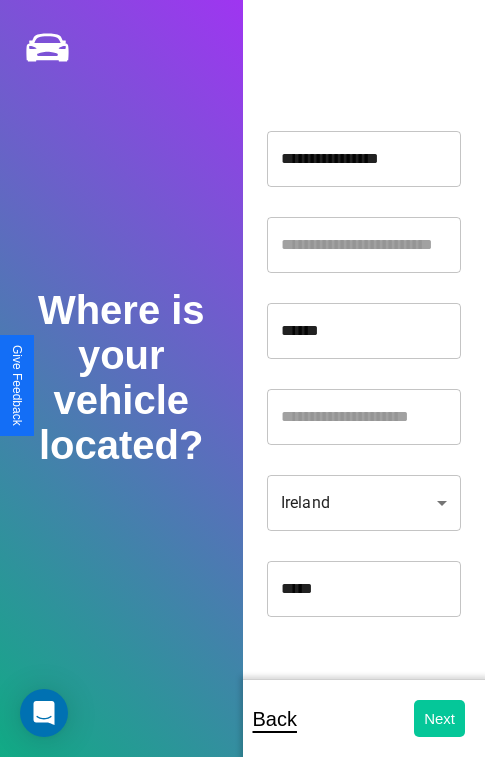 click on "Next" at bounding box center (439, 718) 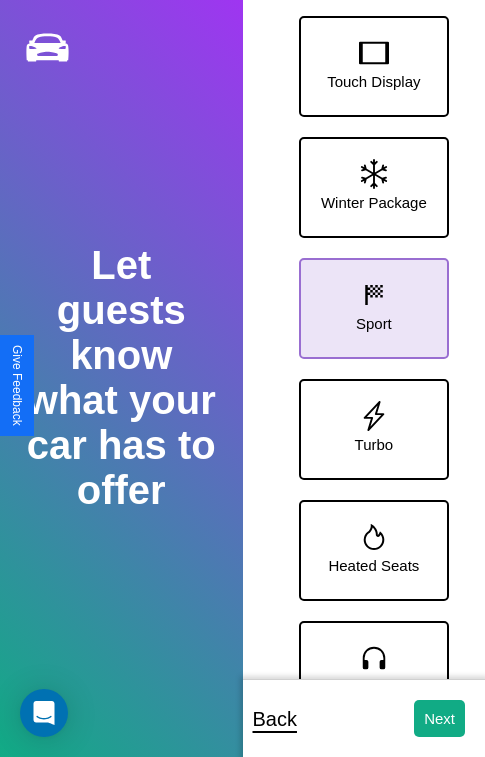 click 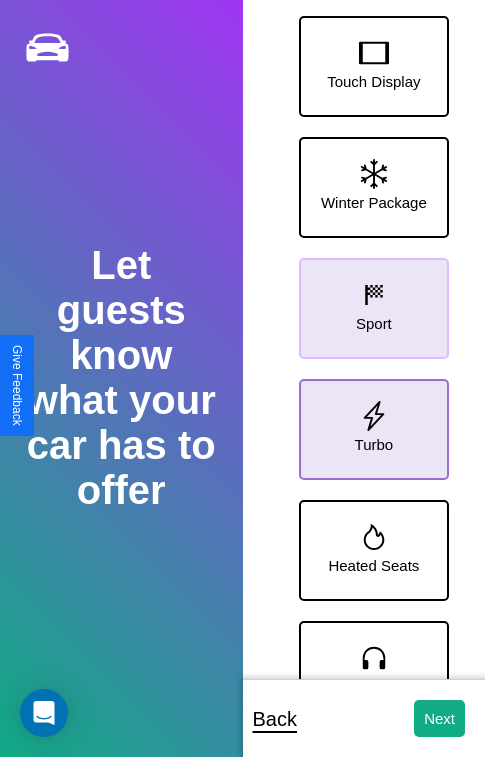 click 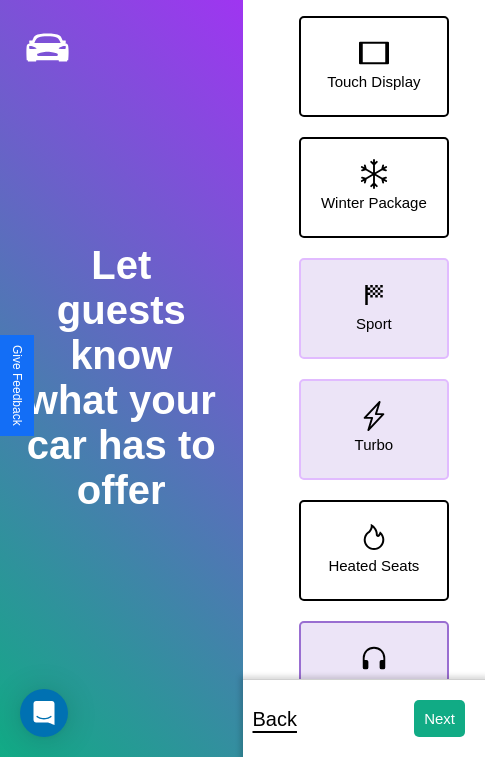 click 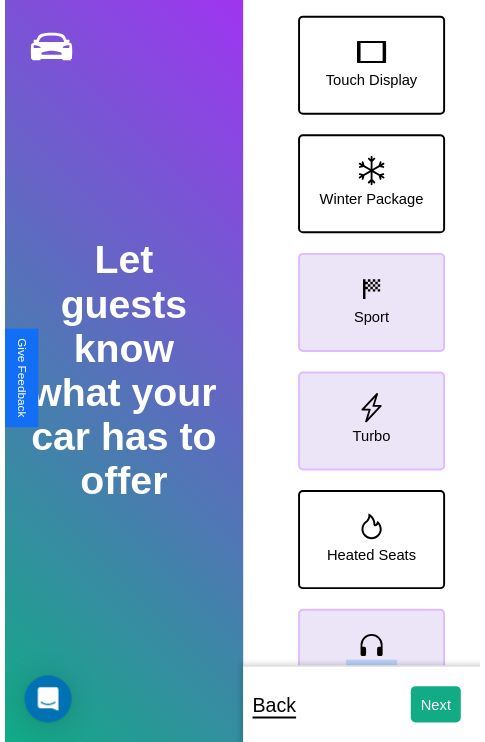 scroll, scrollTop: 370, scrollLeft: 0, axis: vertical 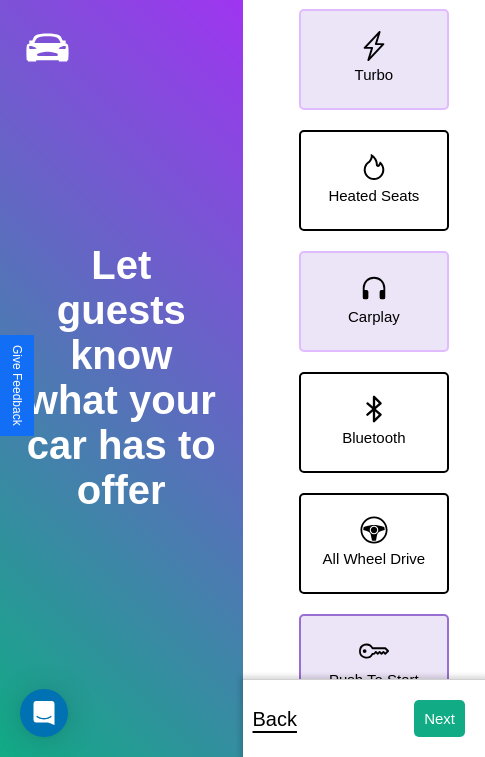 click 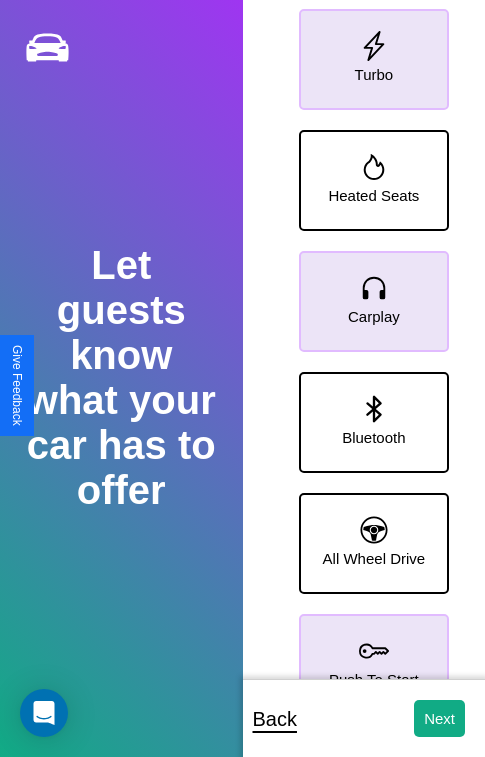 click 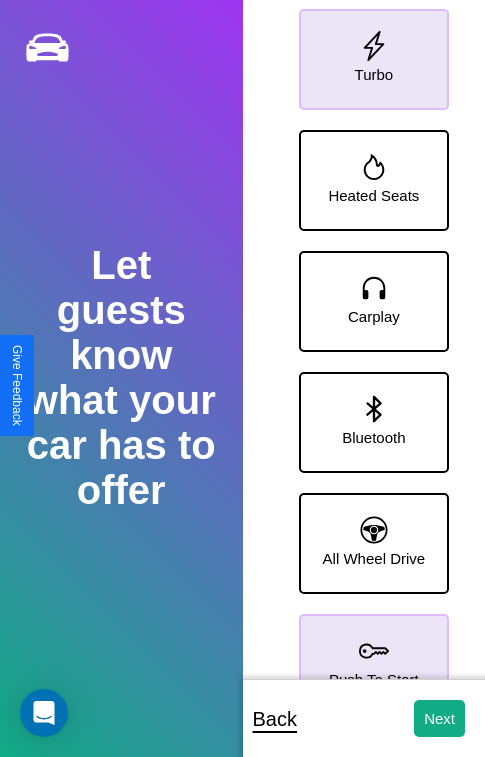 click 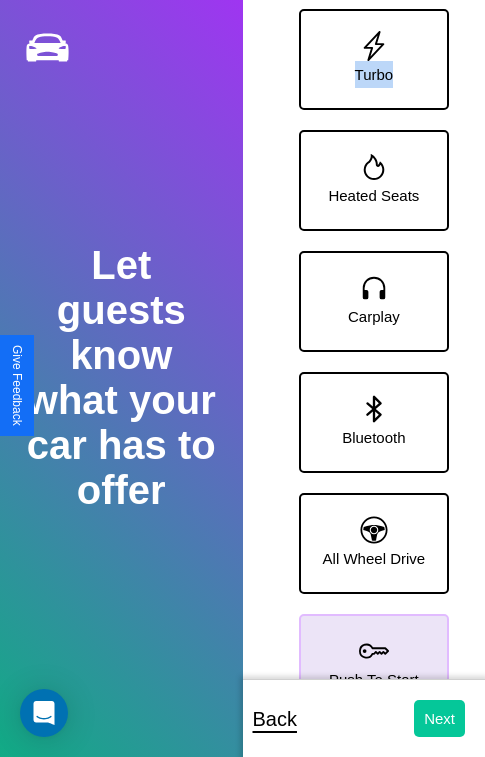 click on "Next" at bounding box center [439, 718] 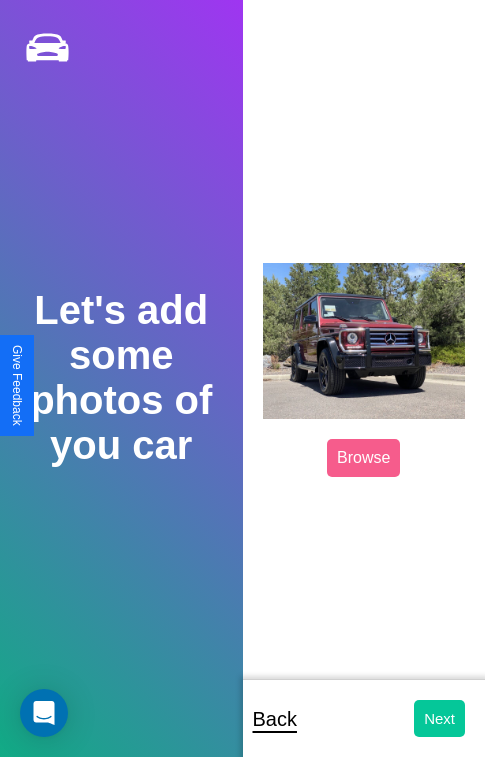 click on "Next" at bounding box center (439, 718) 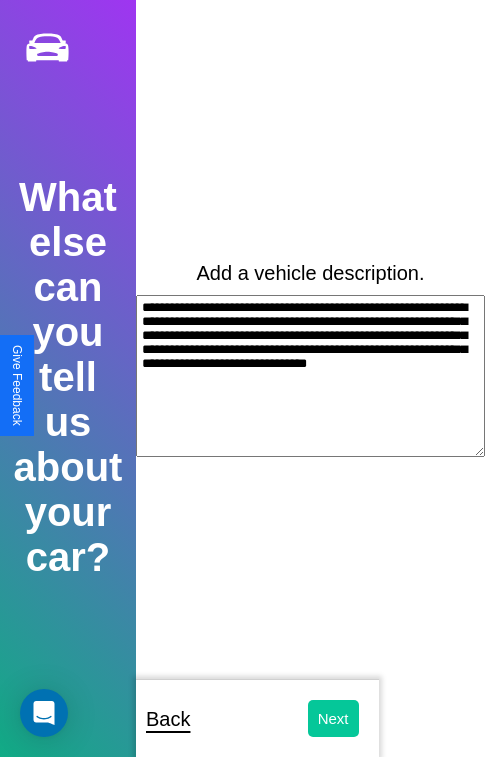 type on "**********" 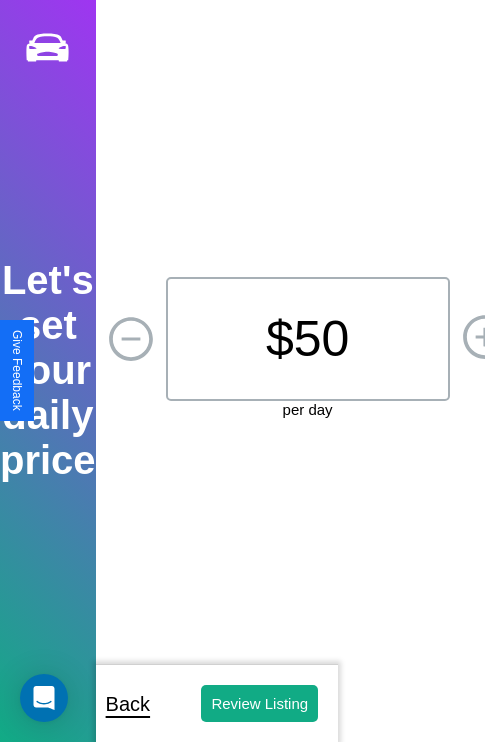 click on "$ 50" at bounding box center [308, 339] 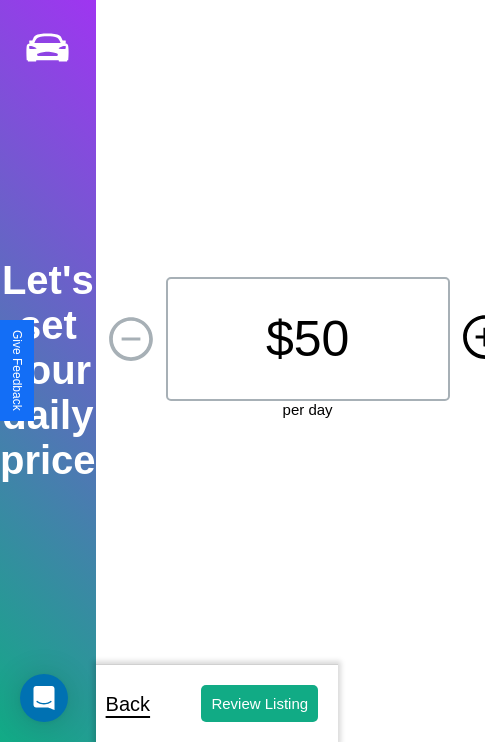 click 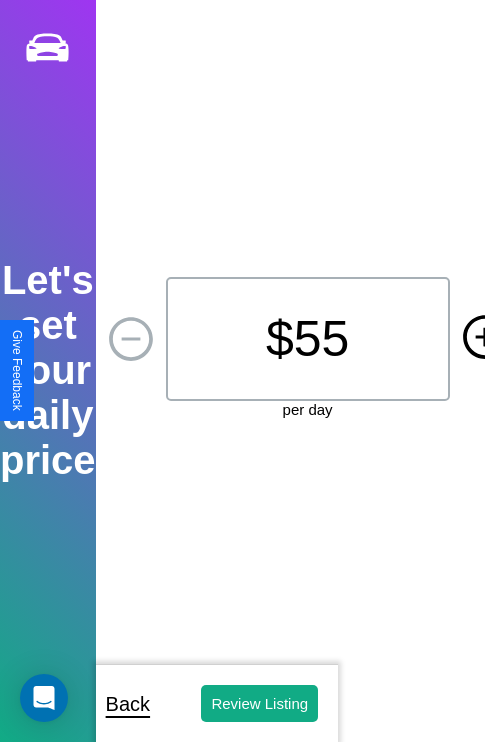 click 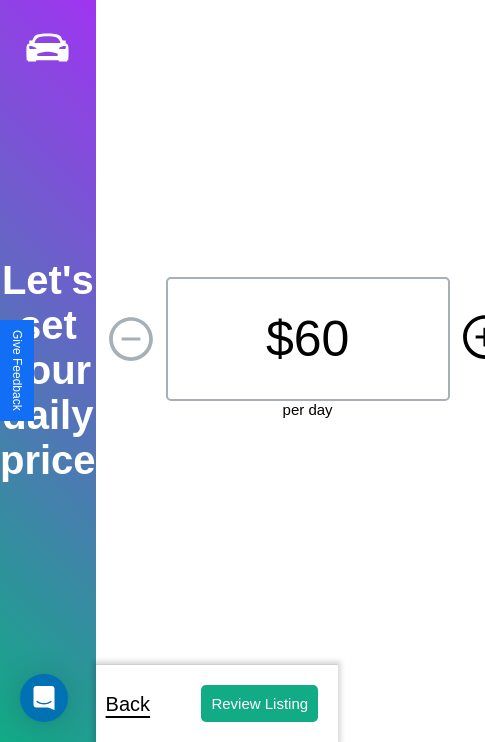 click 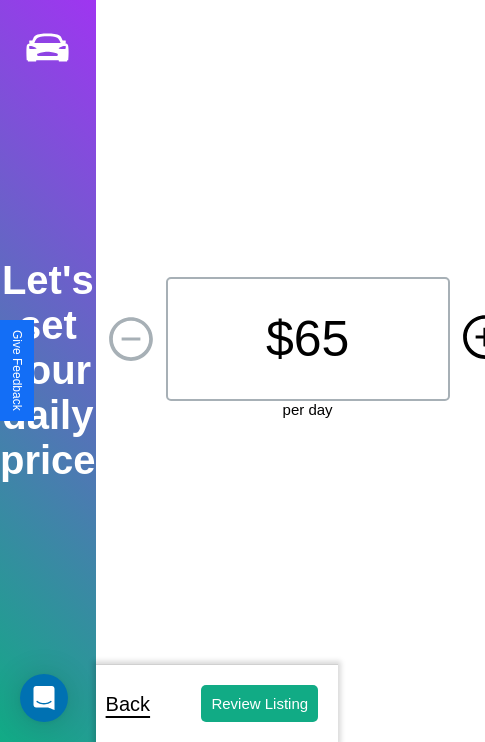click 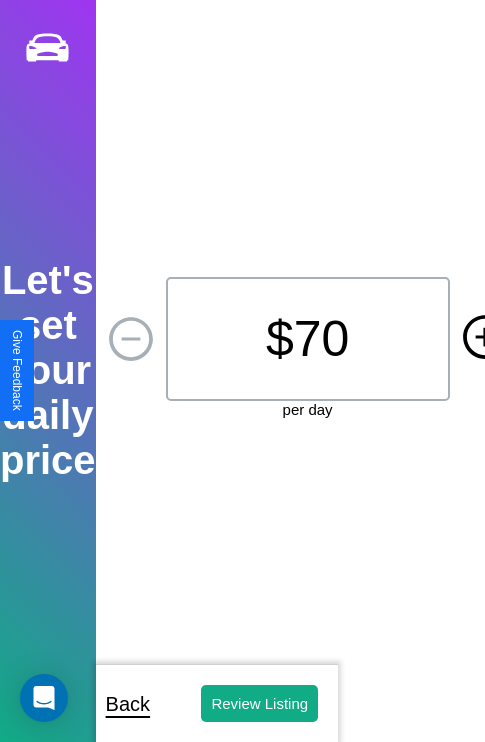 click 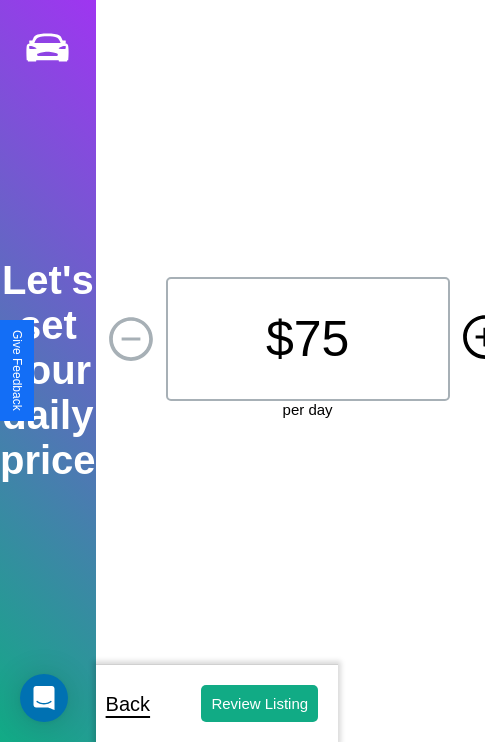 click 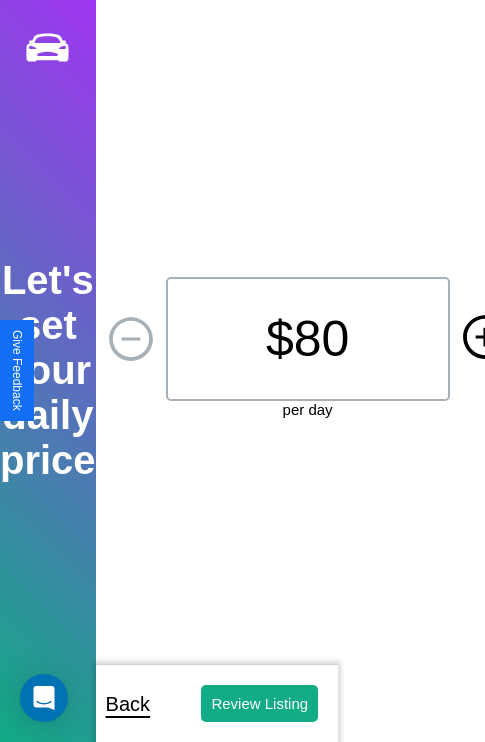 click 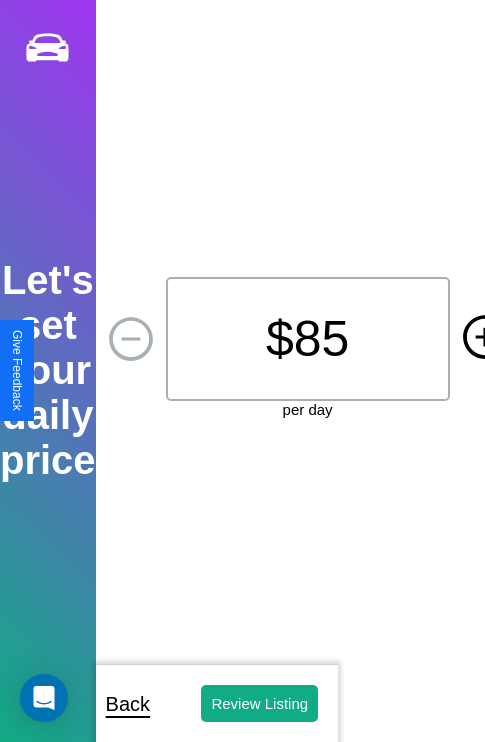 click 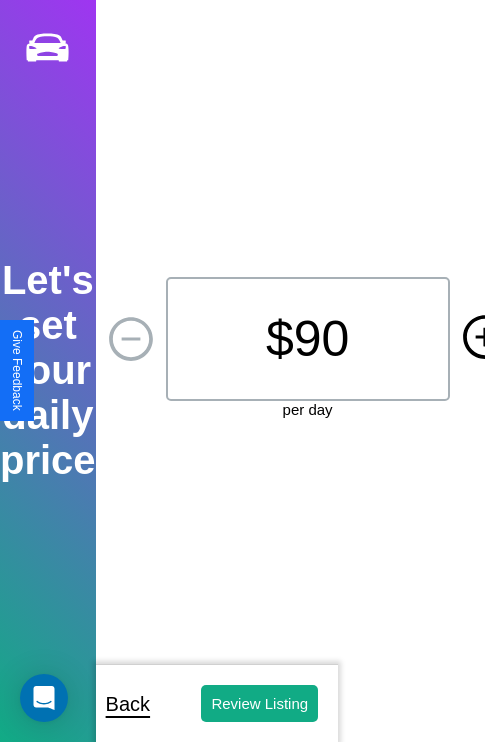 click 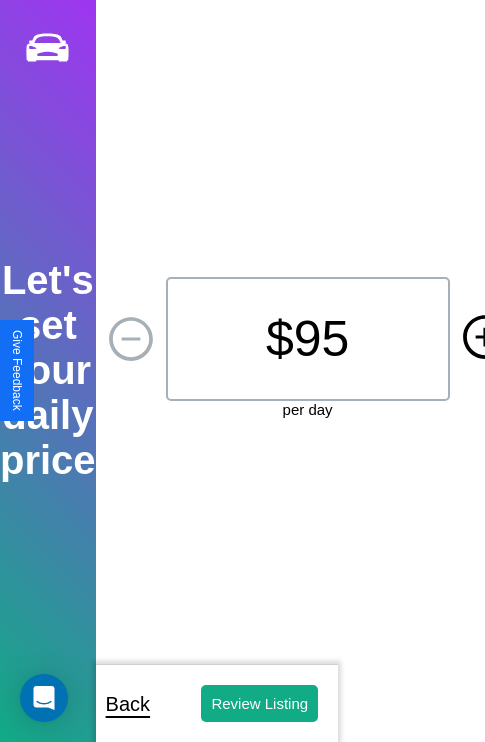 click 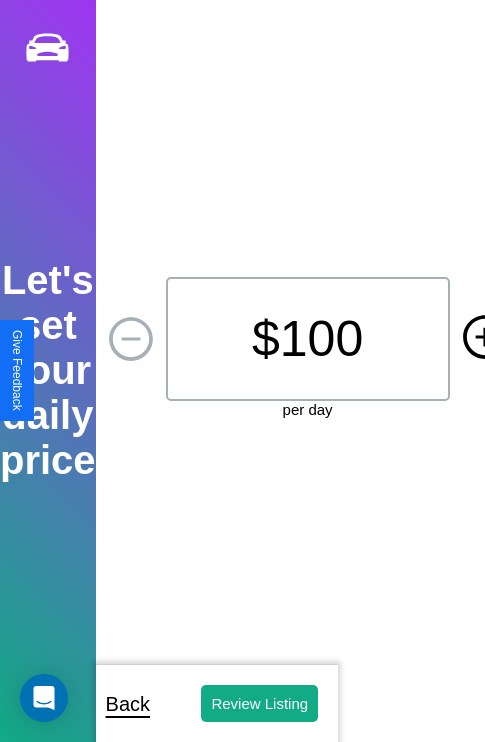 click 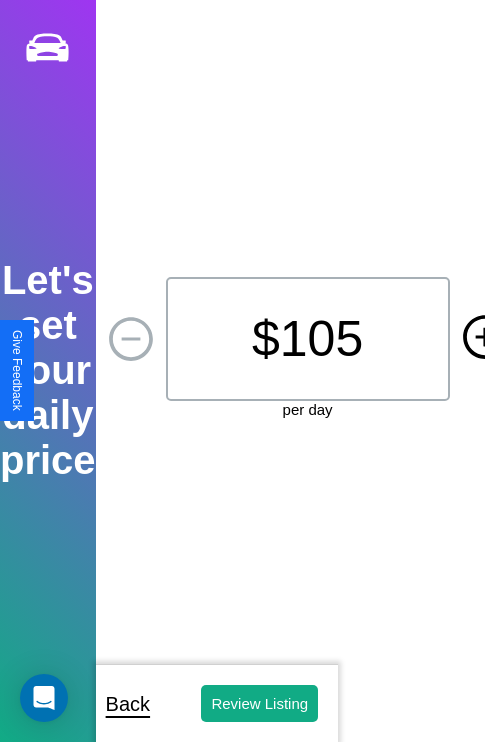 click 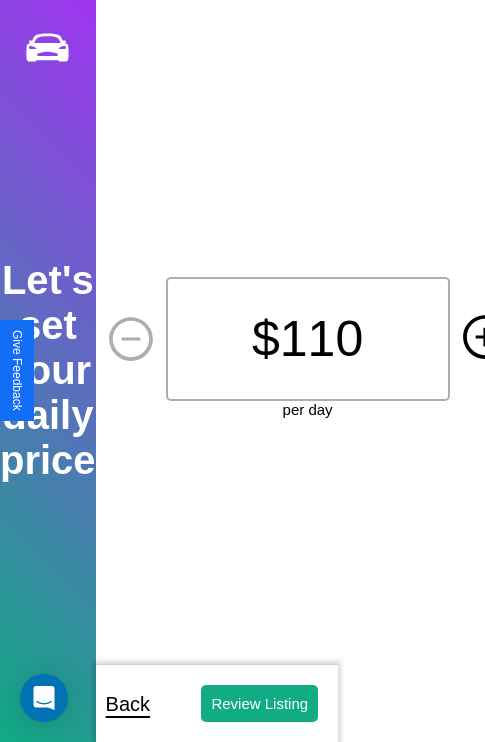 click 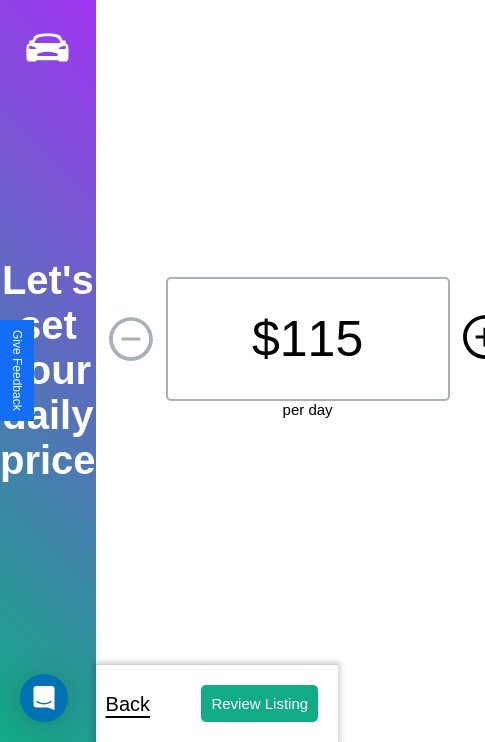 click 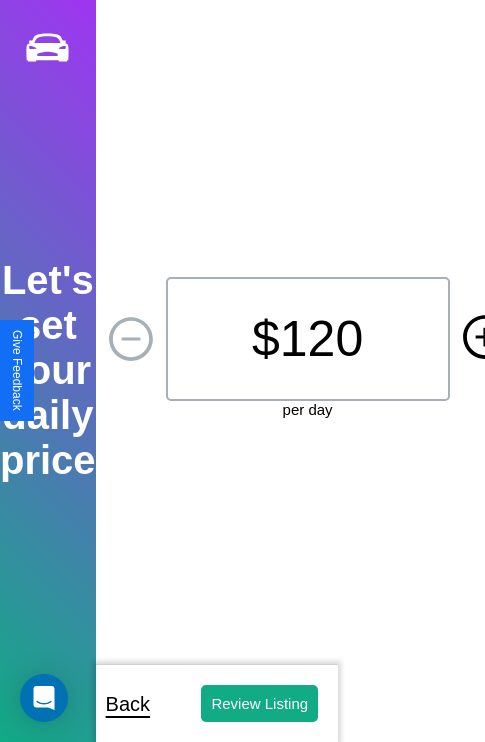 click 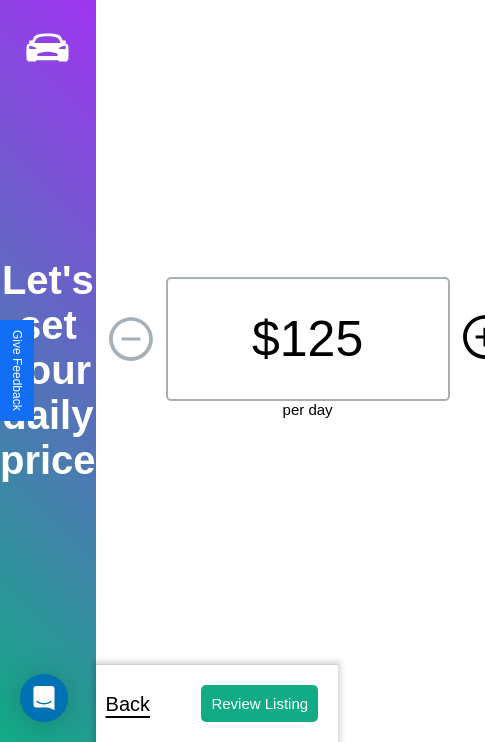 click 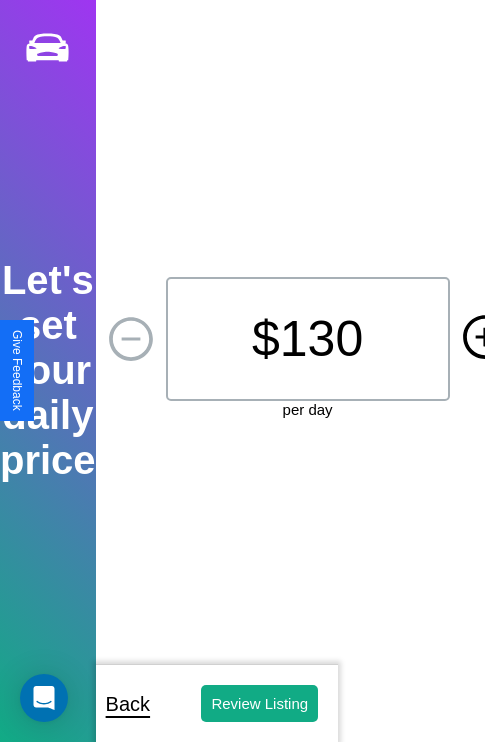 click 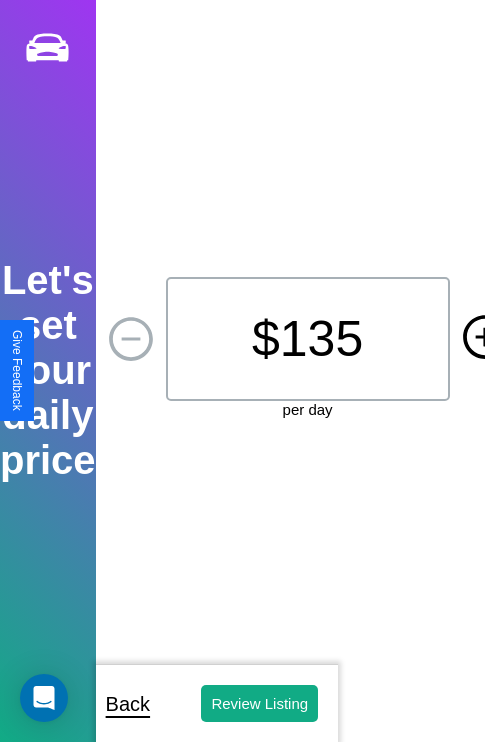 click 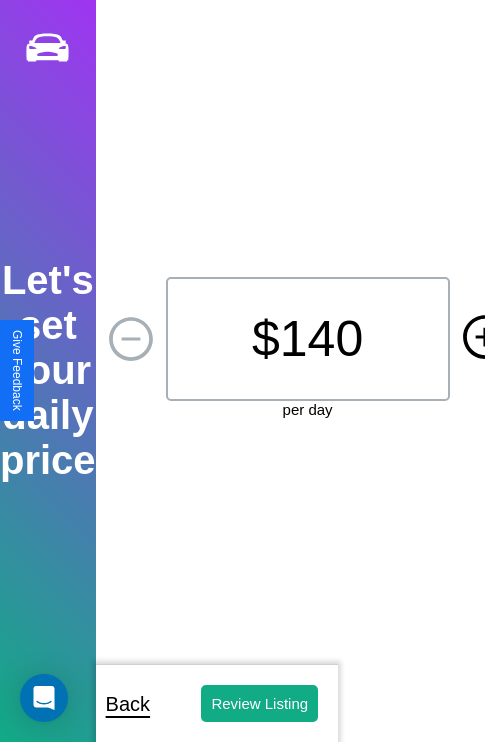 click 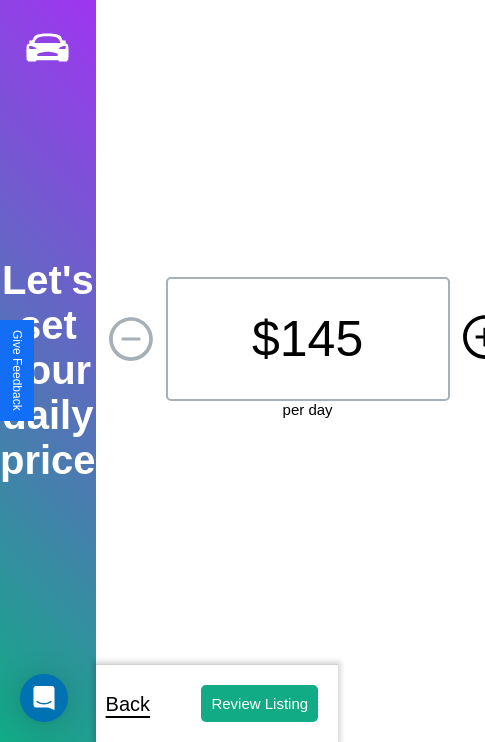 click 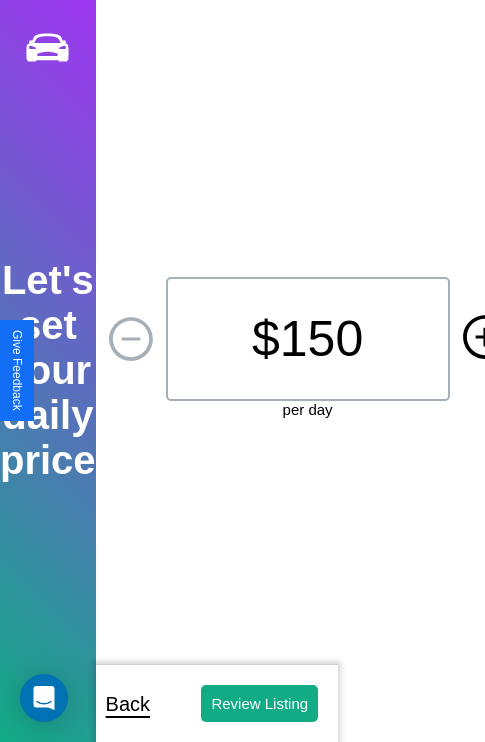 click 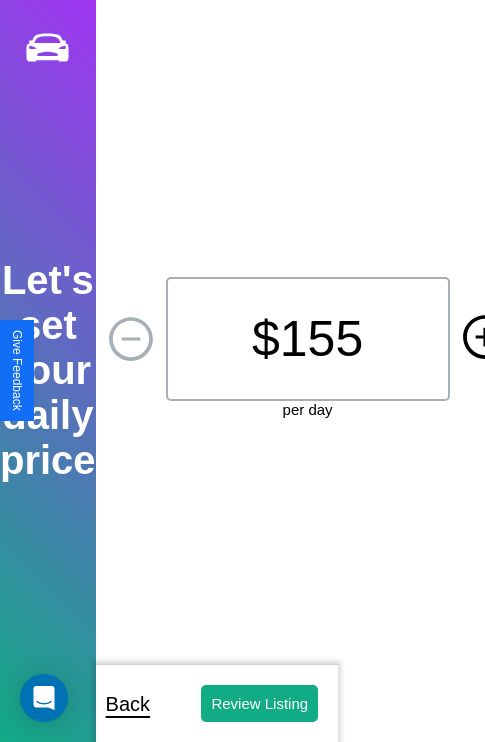 click 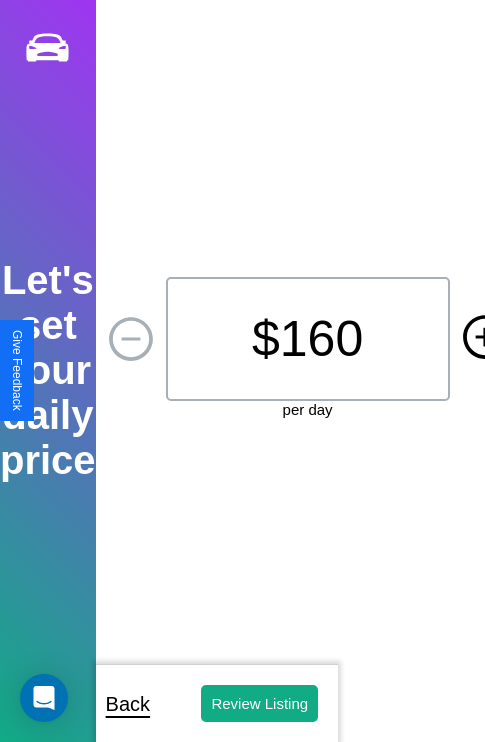 click 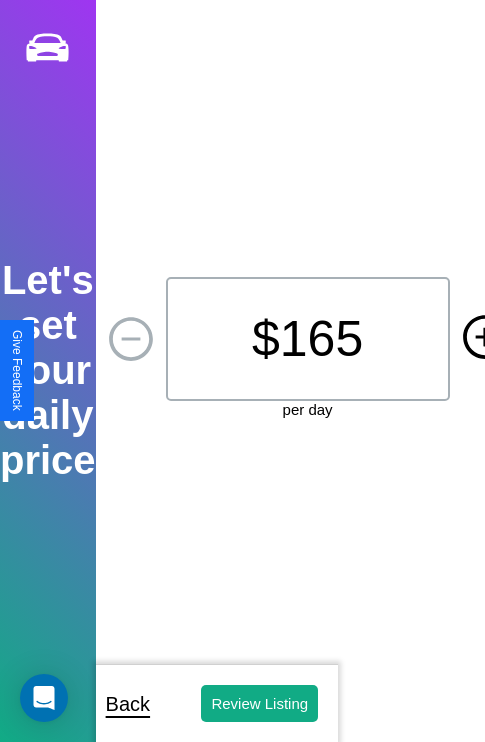 click 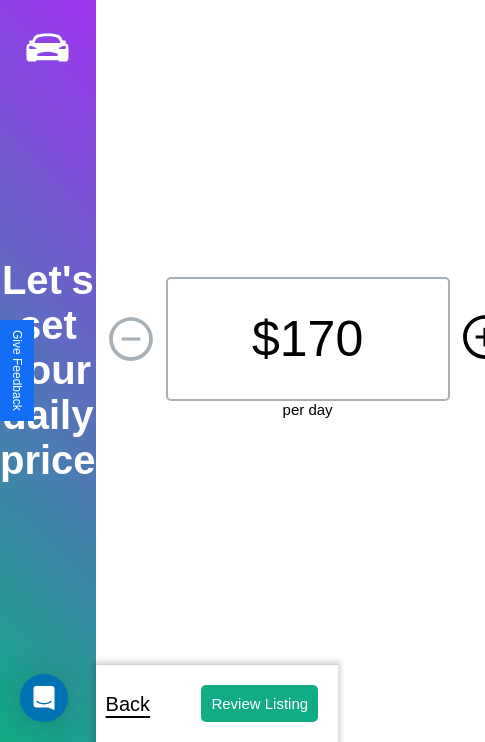 click 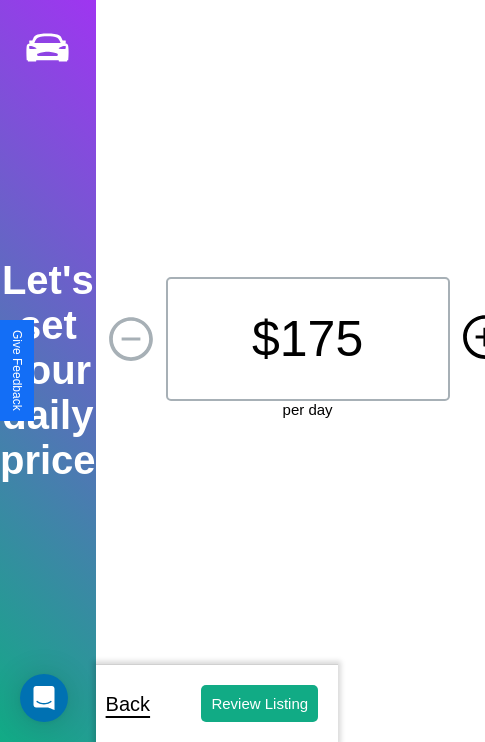 click 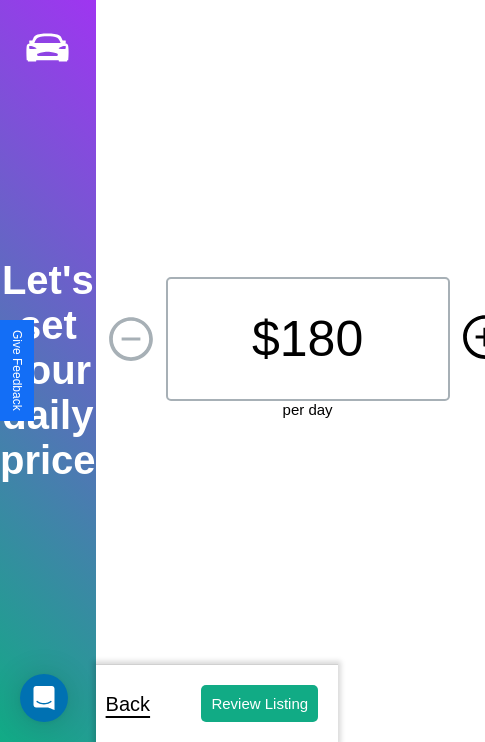 click 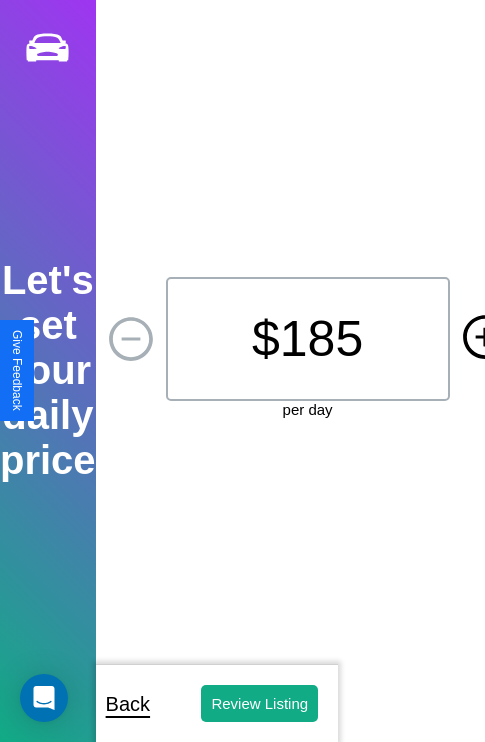 click 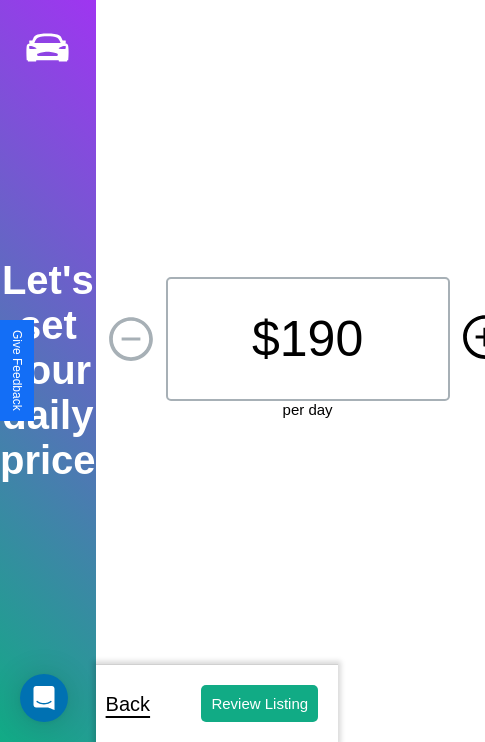click 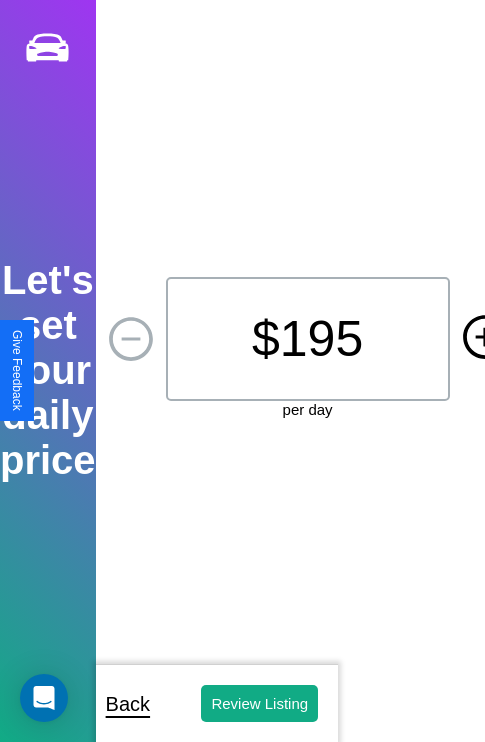 click 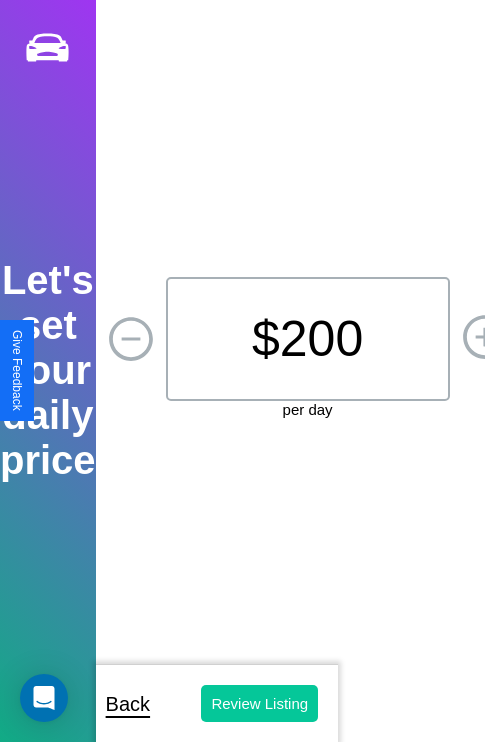 click on "Review Listing" at bounding box center [259, 703] 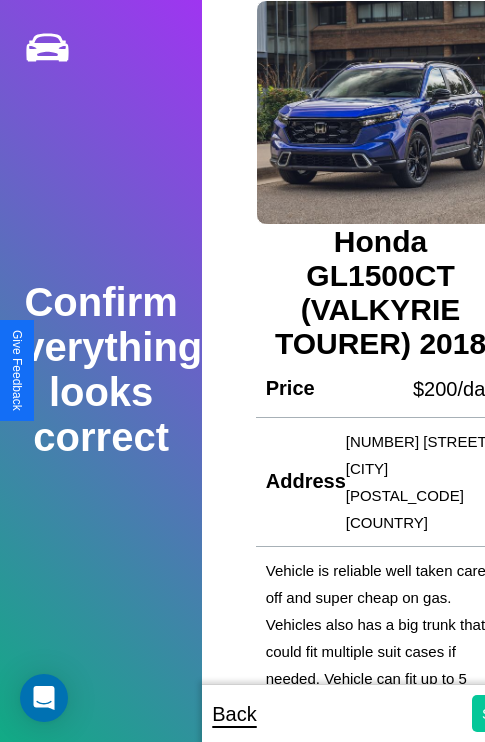 click on "Submit" at bounding box center (505, 713) 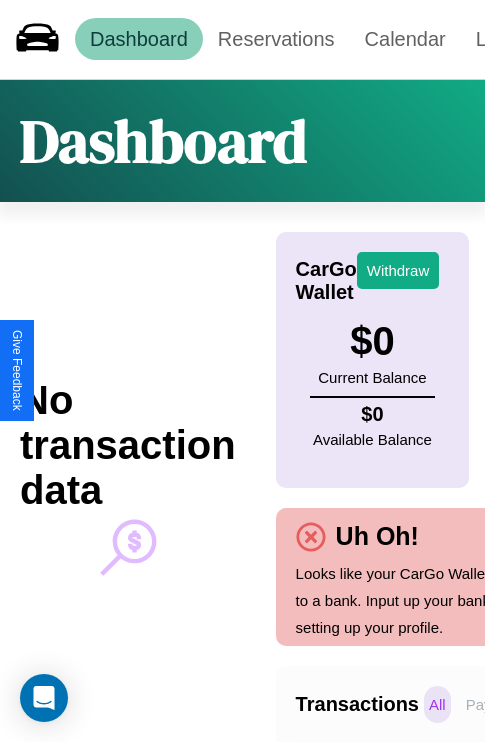 scroll, scrollTop: 0, scrollLeft: 147, axis: horizontal 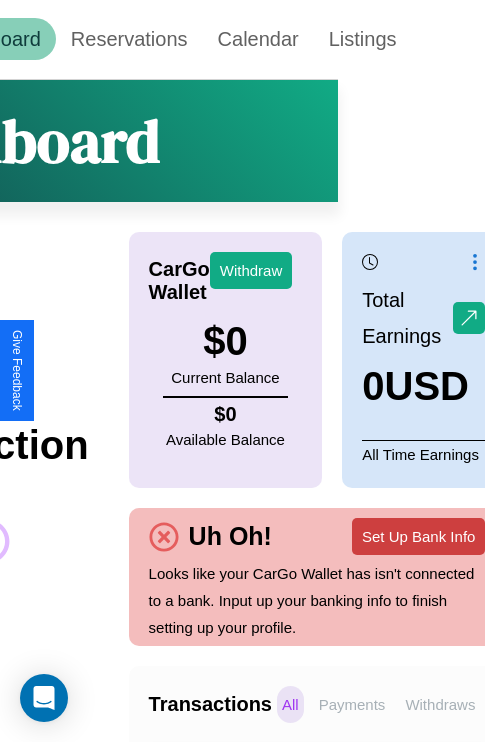 click on "Set Up Bank Info" at bounding box center (418, 536) 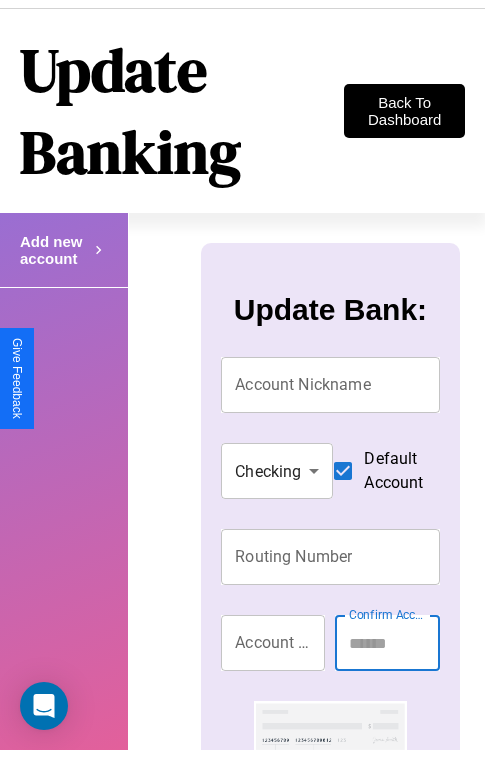 scroll, scrollTop: 0, scrollLeft: 0, axis: both 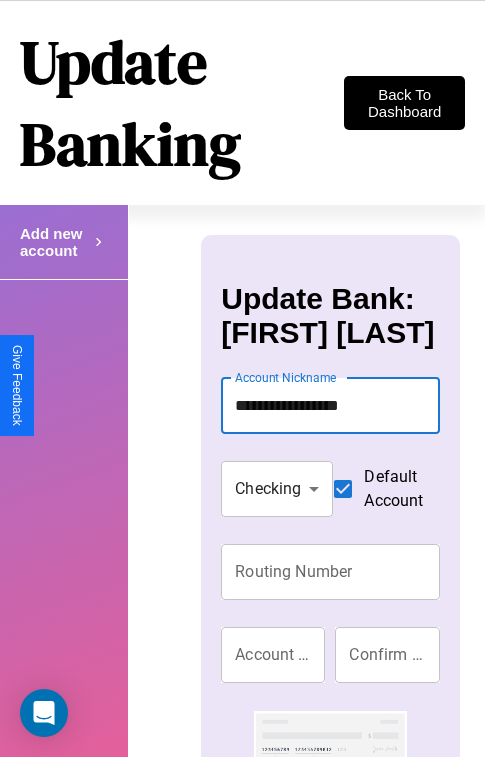 type on "**********" 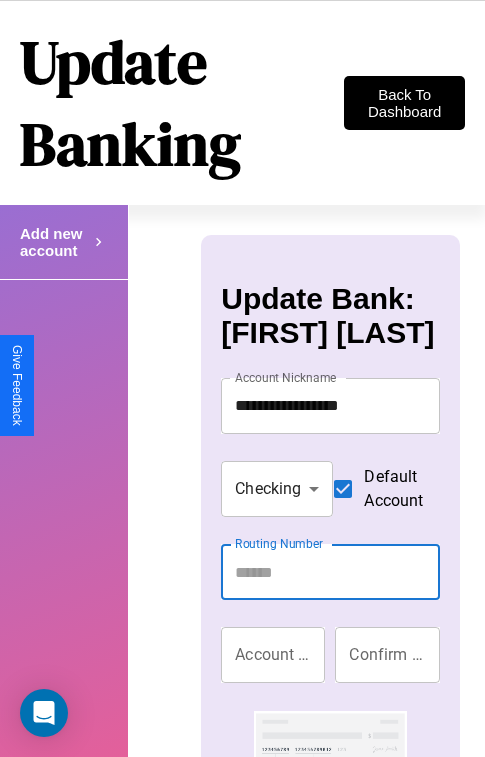click on "Routing Number" at bounding box center [330, 572] 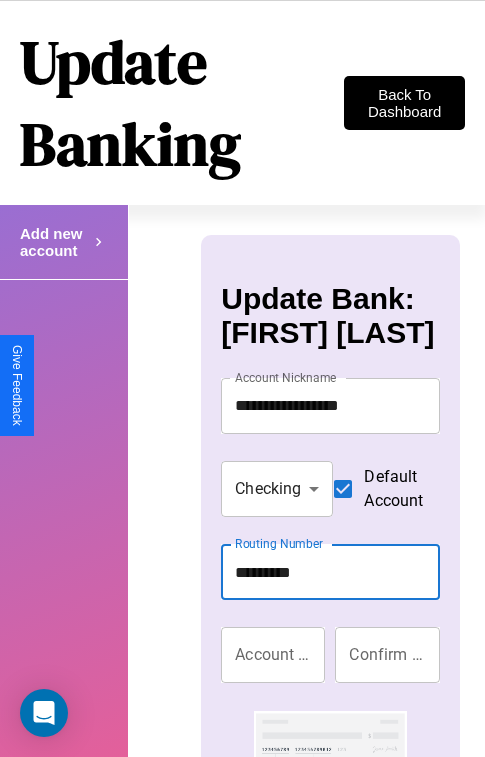 type on "*********" 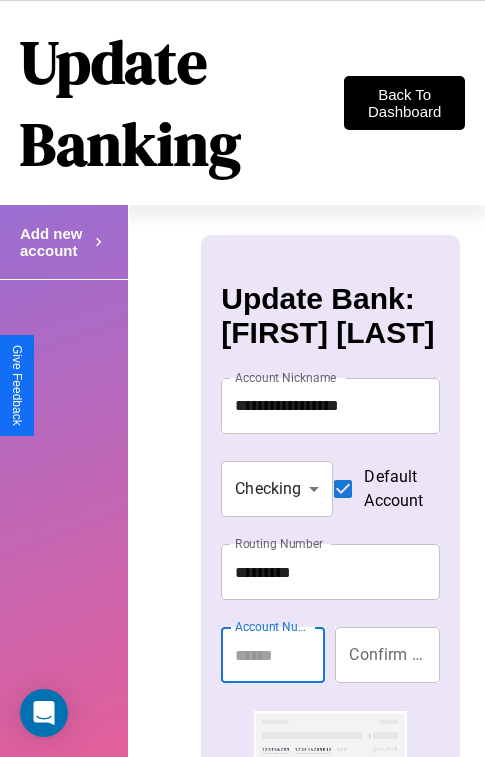 click on "Account Number" at bounding box center (273, 655) 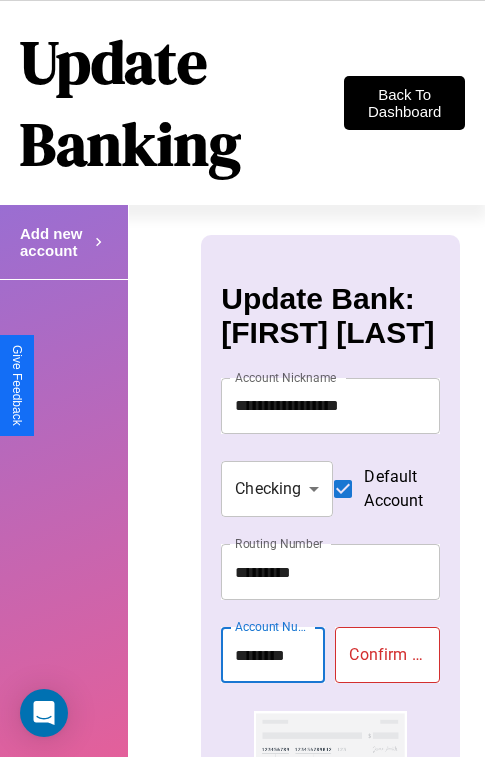 type on "********" 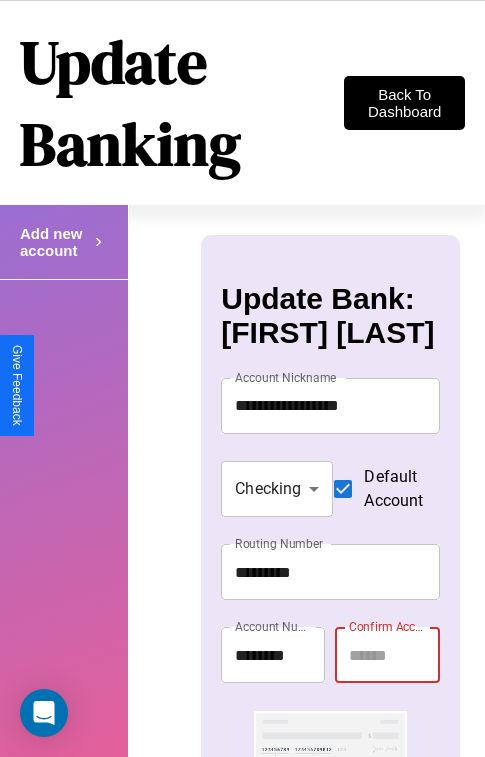 click on "Confirm Account Number" at bounding box center [387, 655] 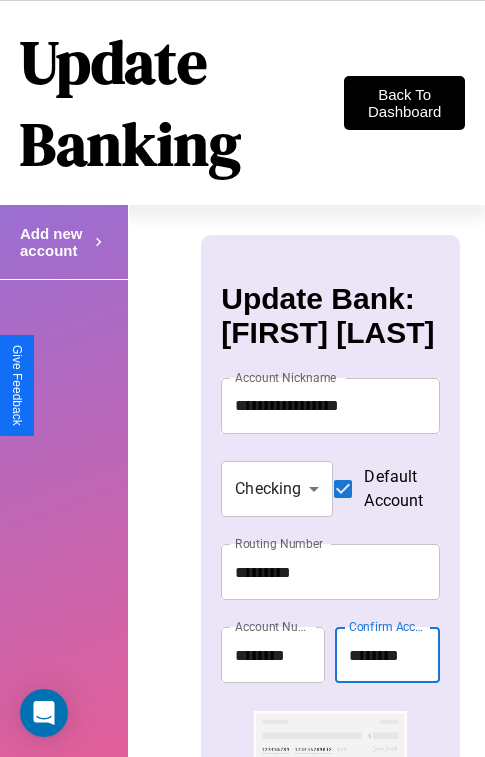 scroll, scrollTop: 81, scrollLeft: 0, axis: vertical 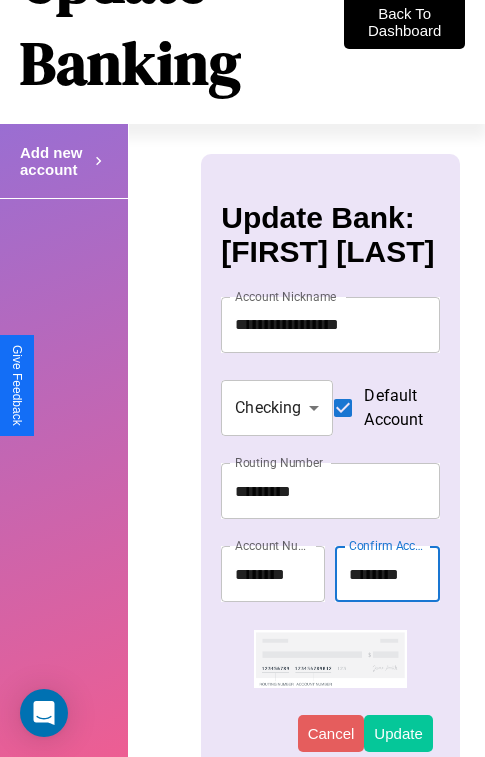 type on "********" 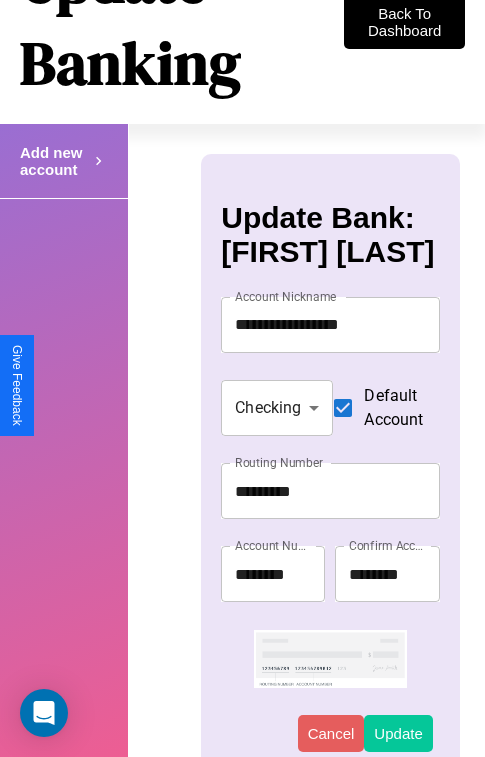 click on "Update" at bounding box center (398, 733) 